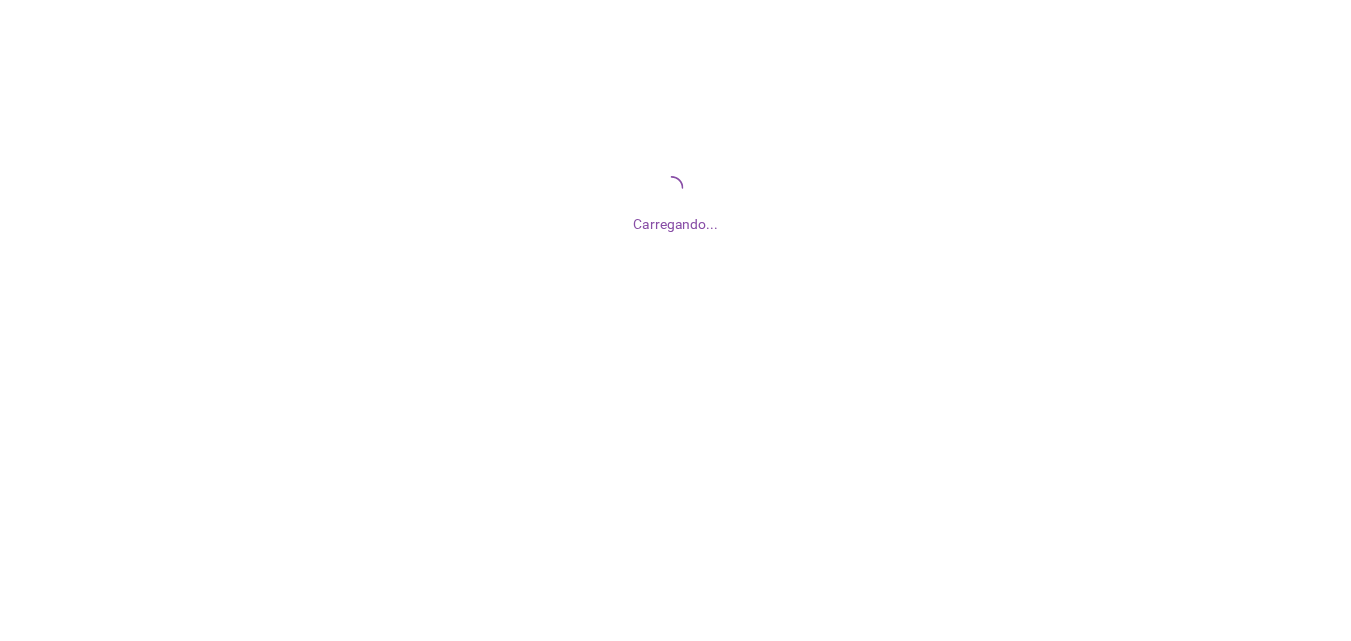 scroll, scrollTop: 0, scrollLeft: 0, axis: both 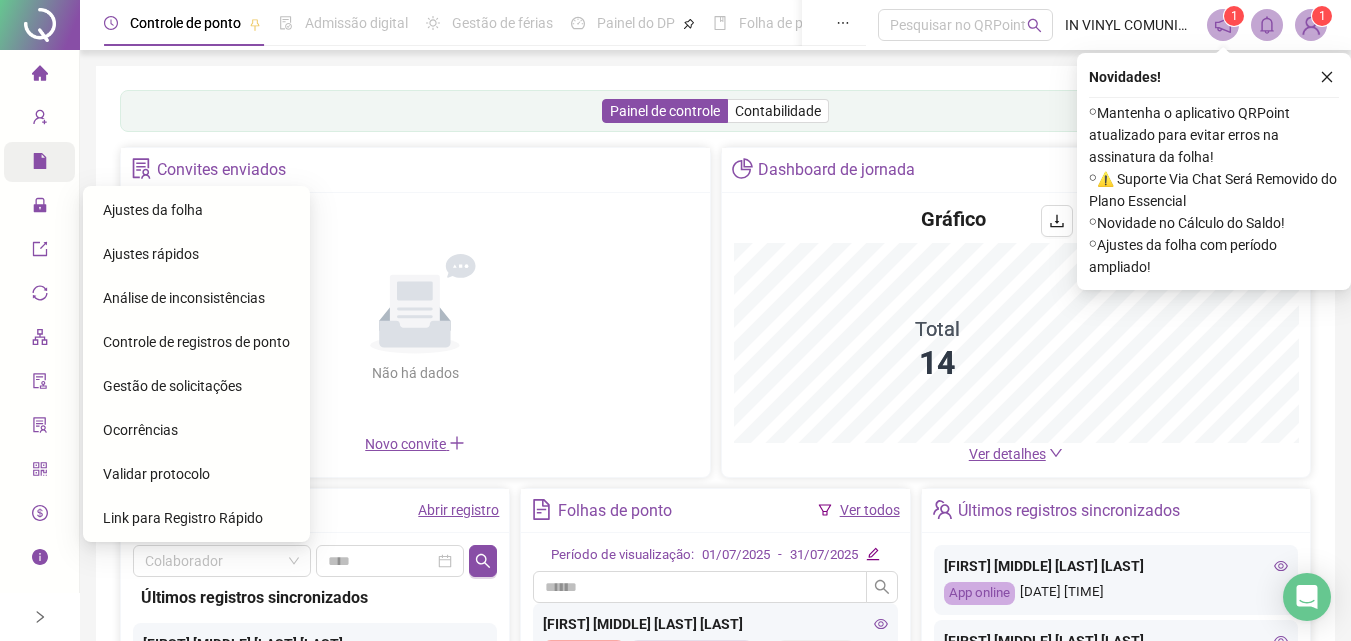 click 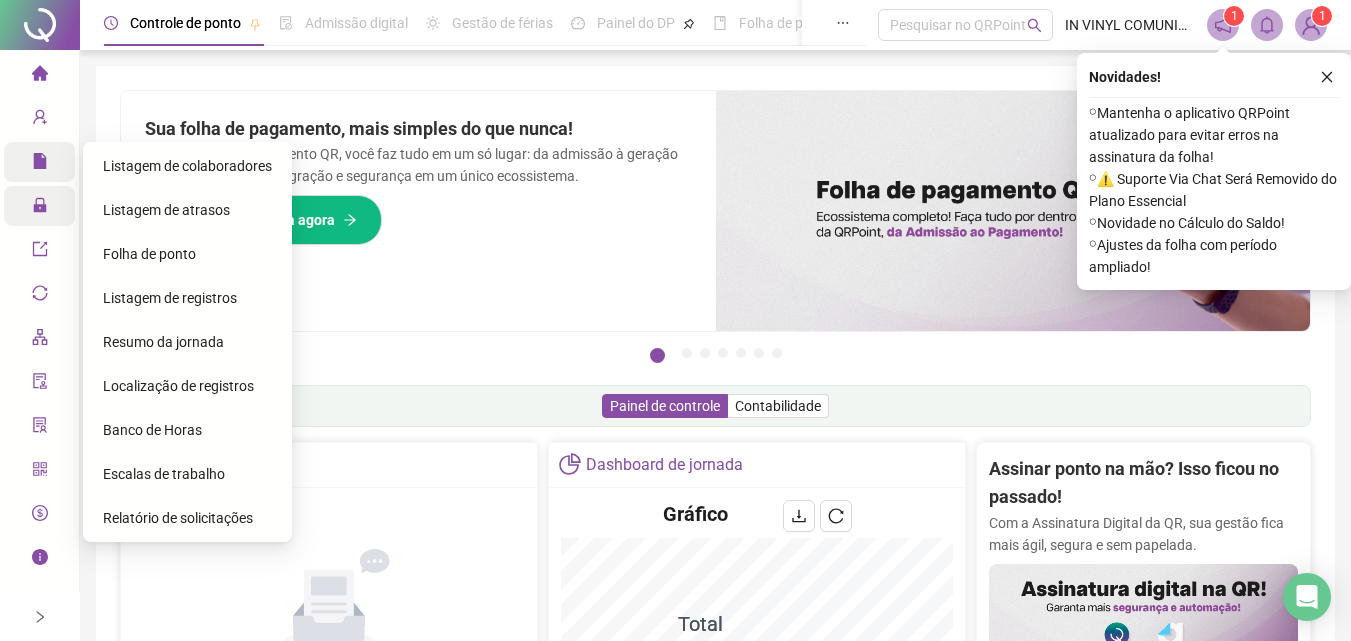 click on "Administração" at bounding box center [39, 206] 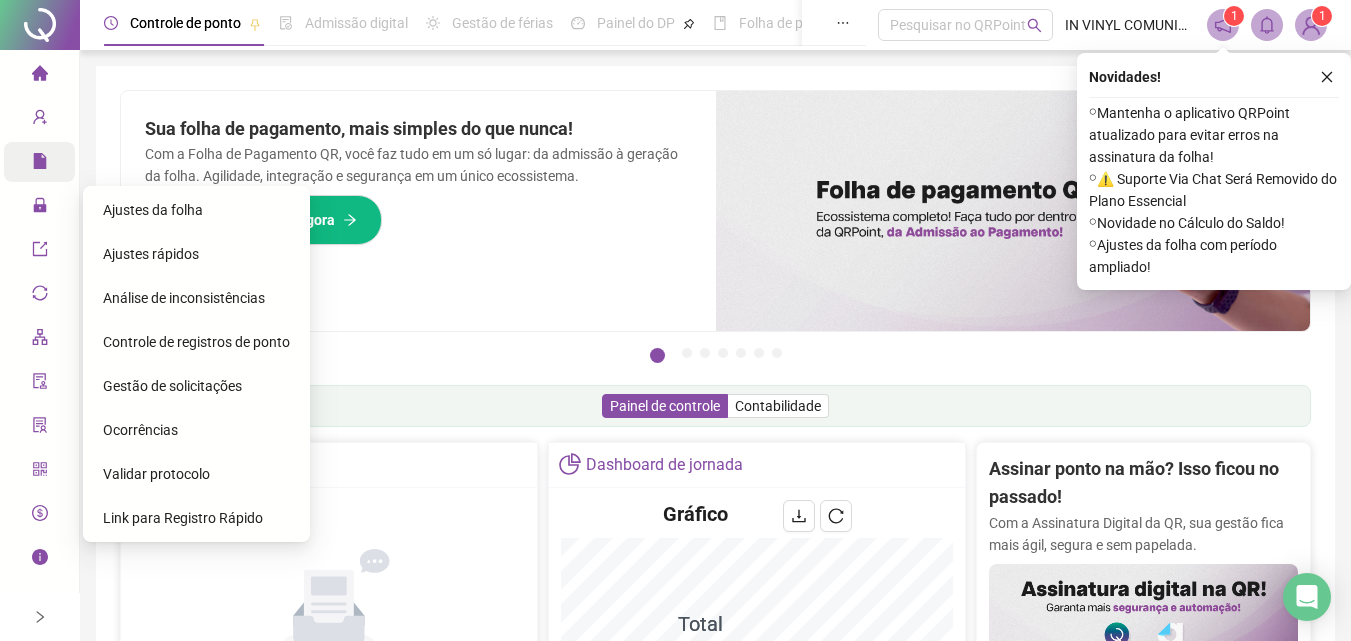 click on "Ajustes da folha" at bounding box center (196, 210) 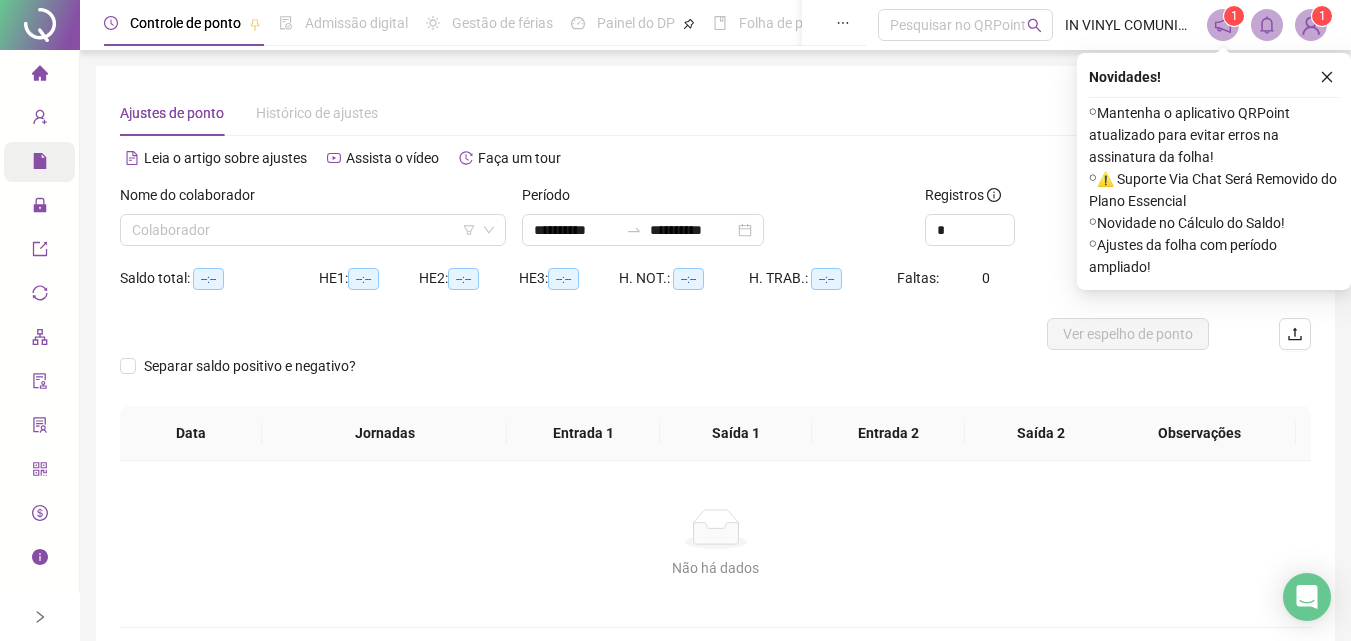 click on "Nome do colaborador" at bounding box center [313, 199] 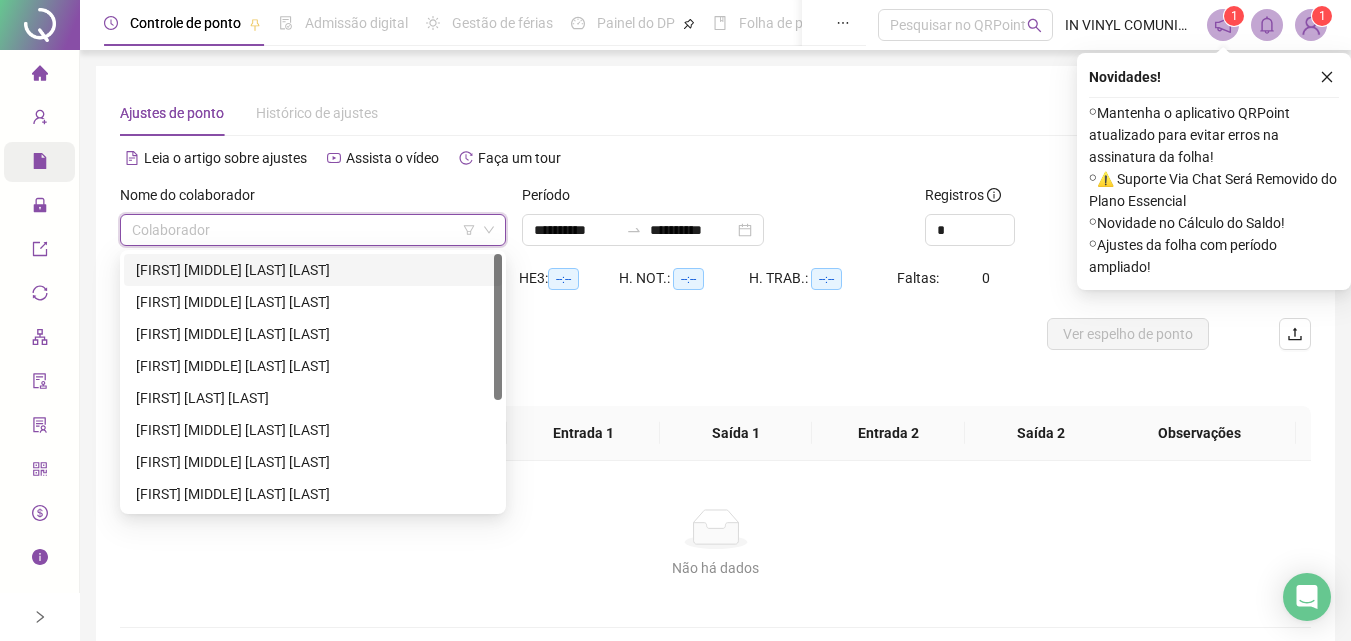 click at bounding box center (304, 230) 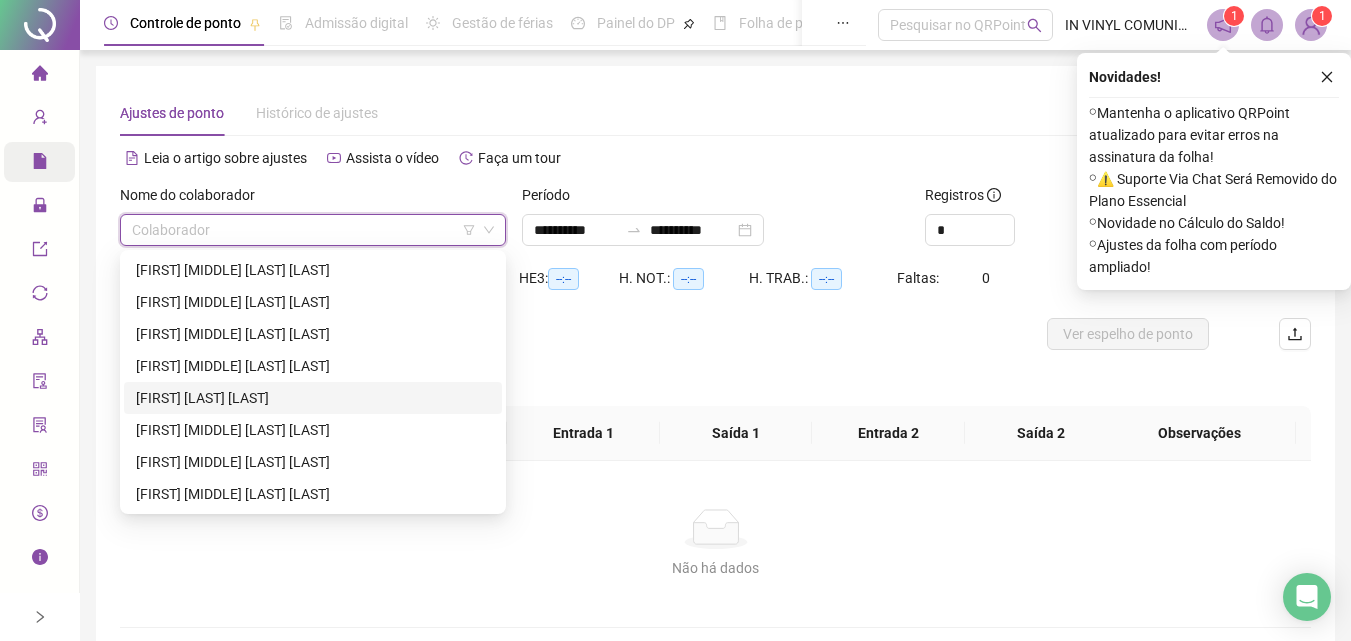 click on "[FIRST] [LAST] [LAST]" at bounding box center [313, 398] 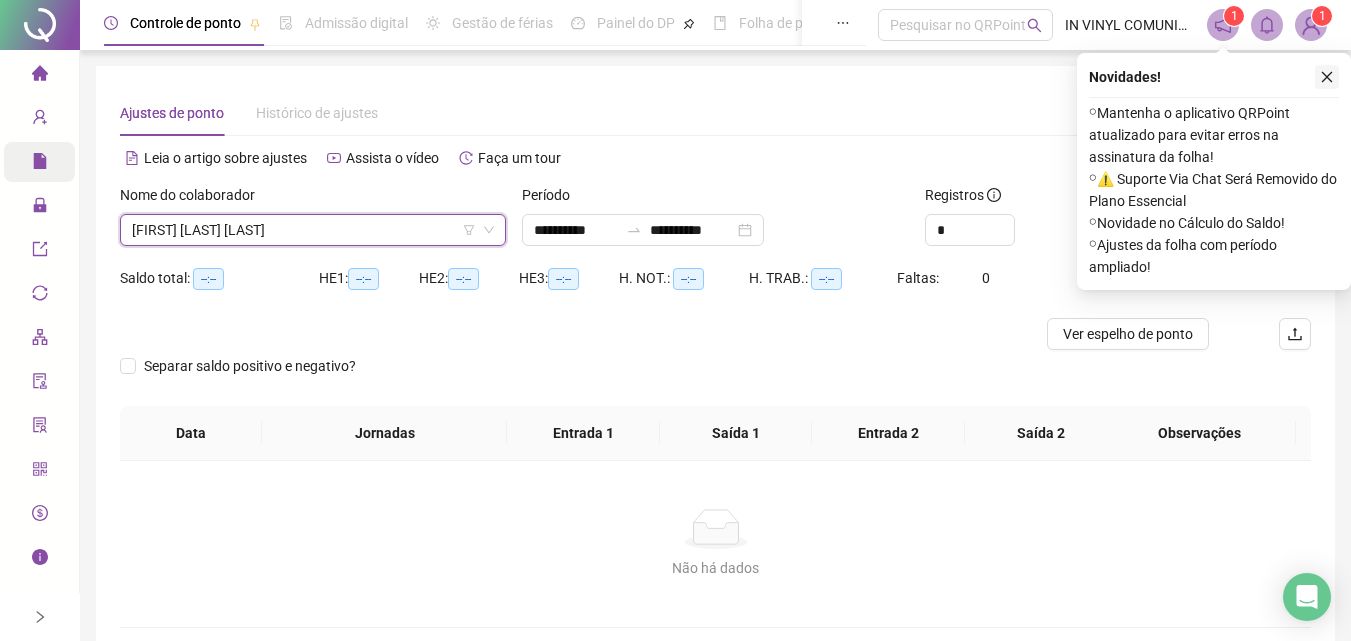 click 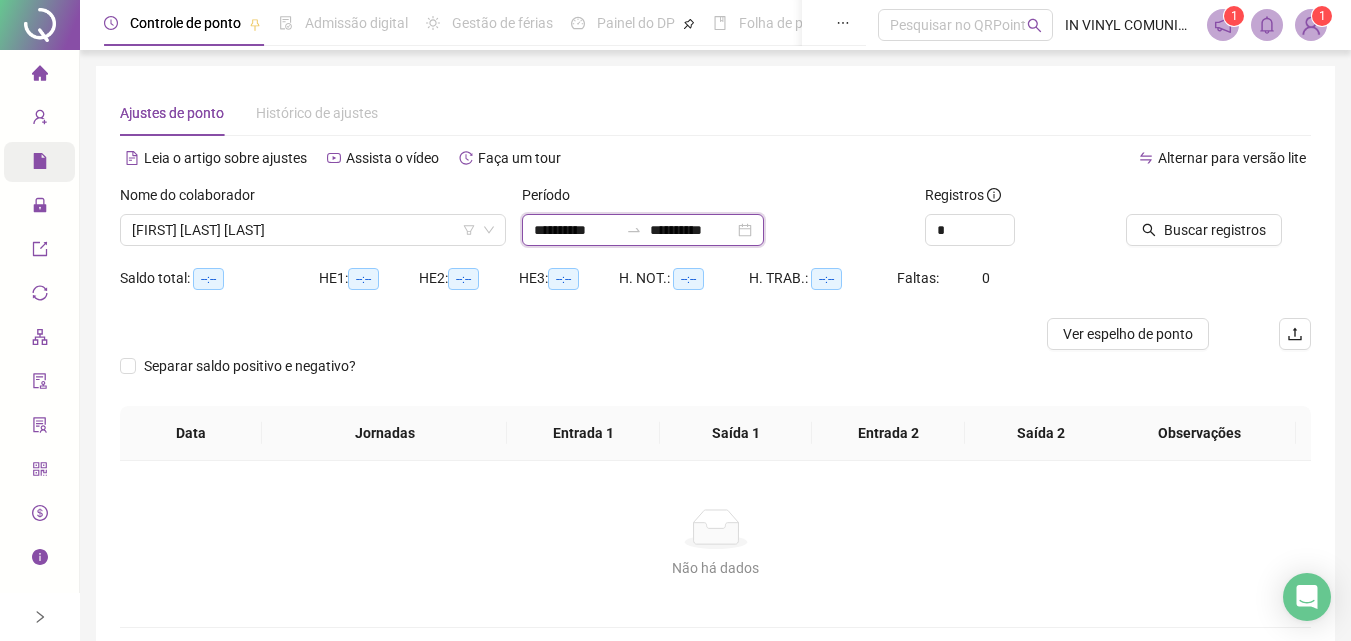 click on "**********" at bounding box center (692, 230) 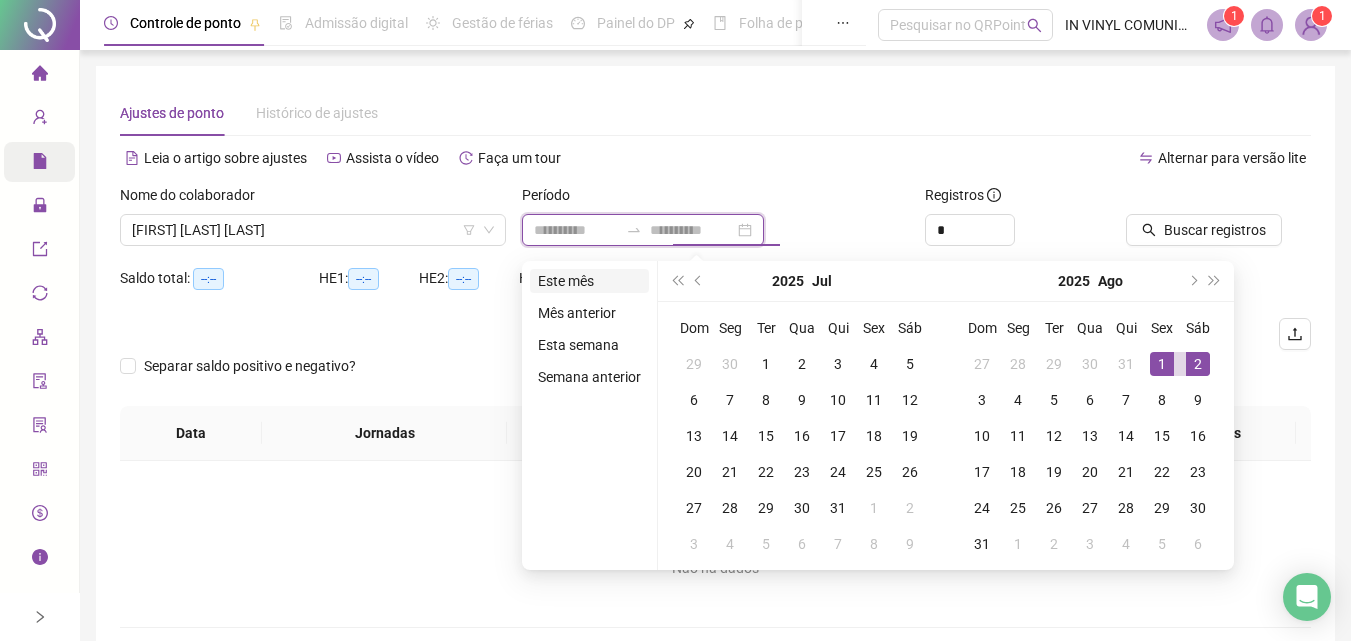type on "**********" 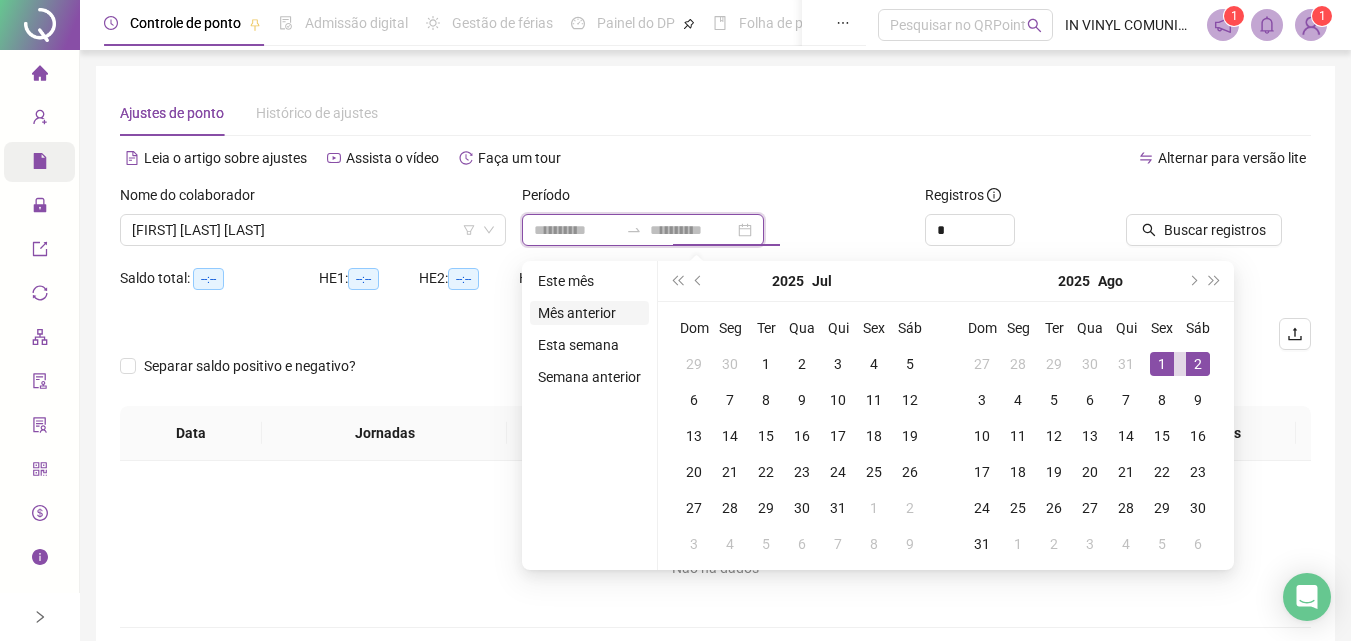 type on "**********" 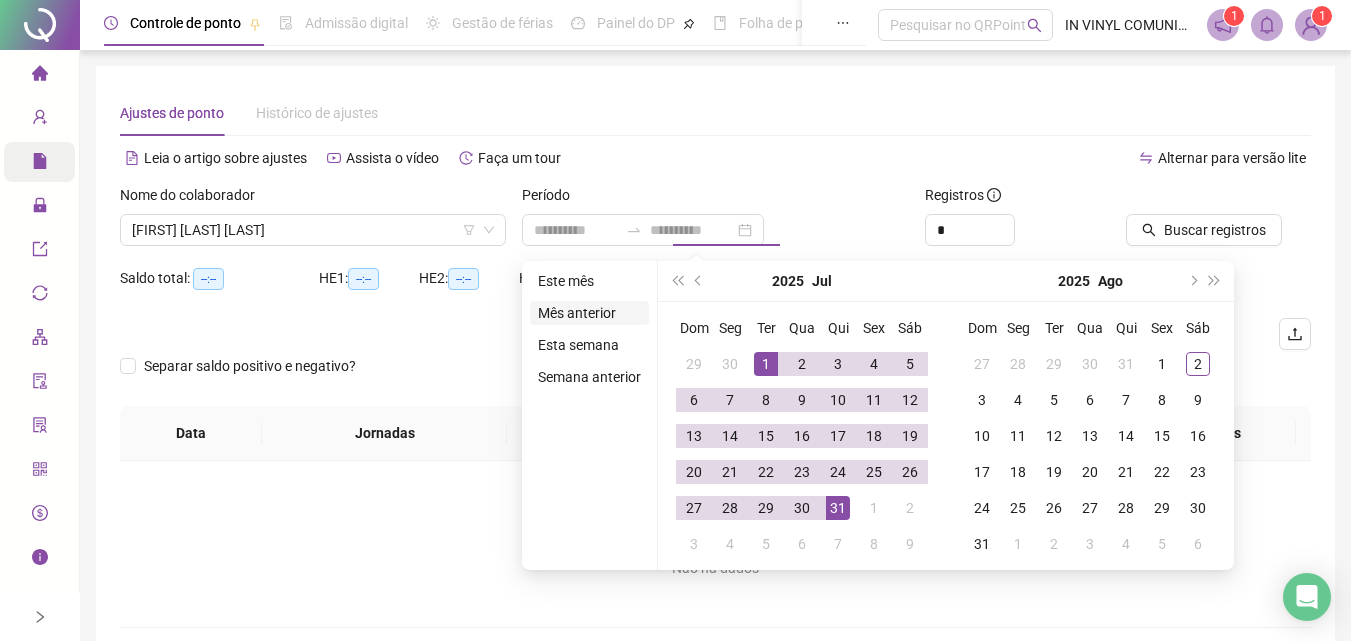 click on "Mês anterior" at bounding box center (589, 313) 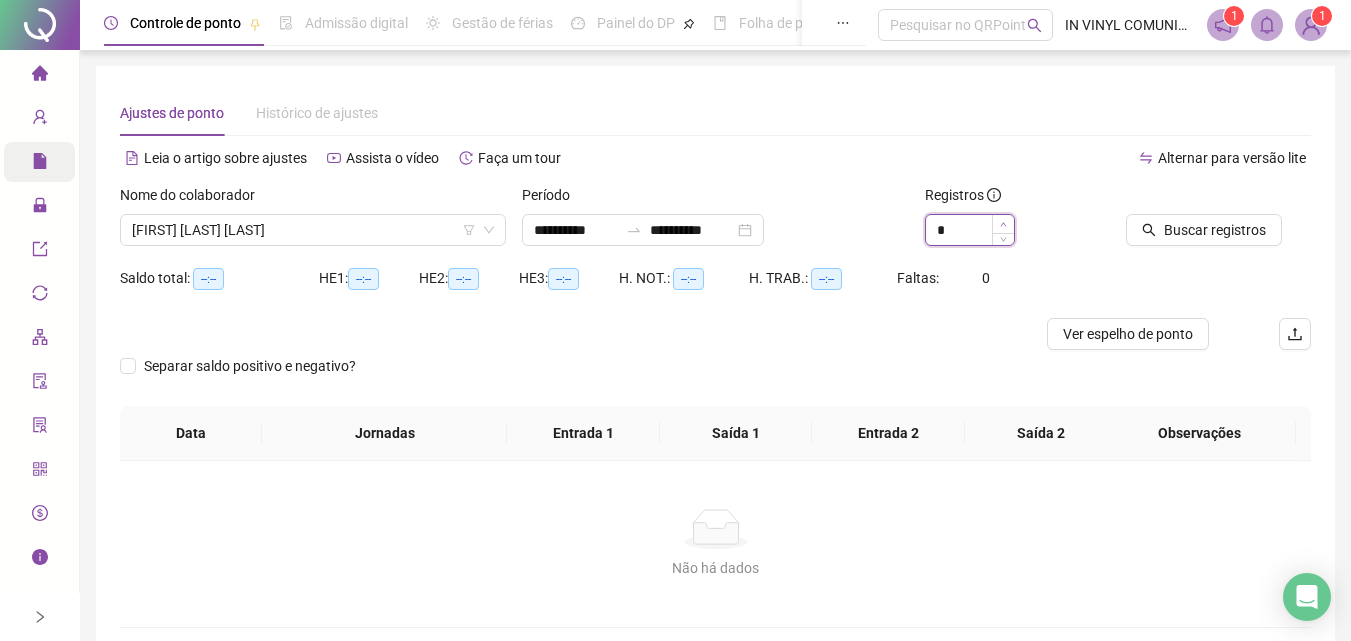 type on "*" 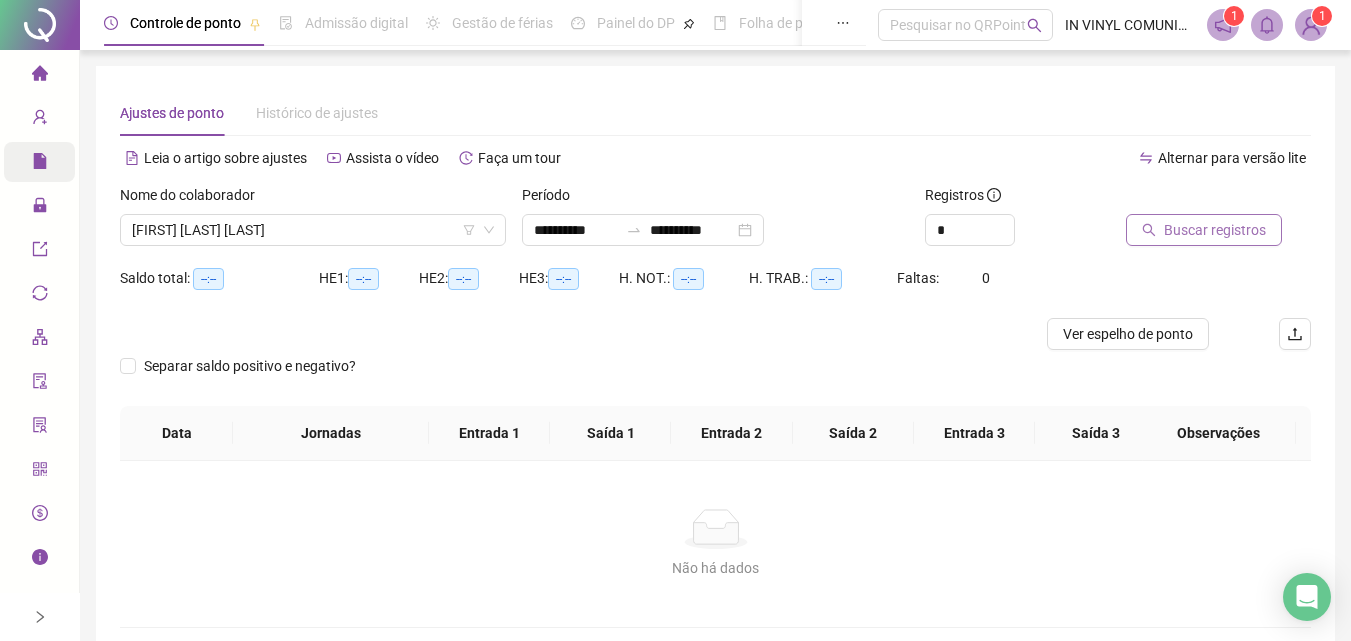 click on "Buscar registros" at bounding box center [1215, 230] 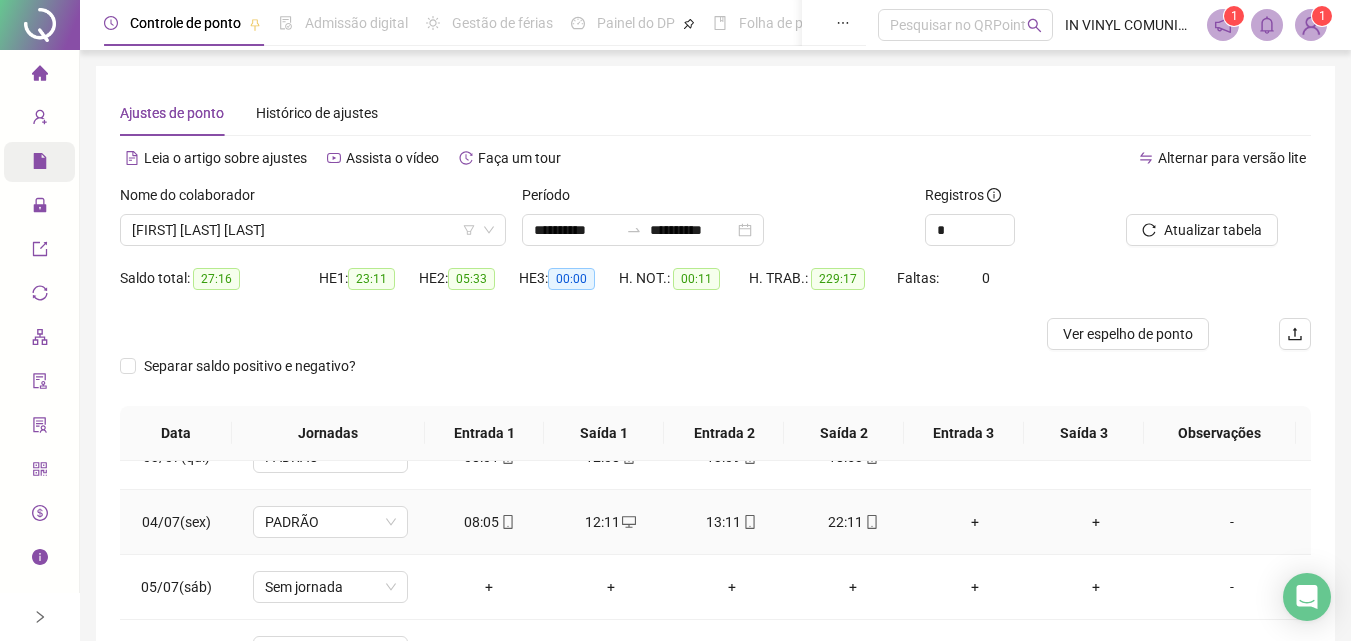 scroll, scrollTop: 200, scrollLeft: 0, axis: vertical 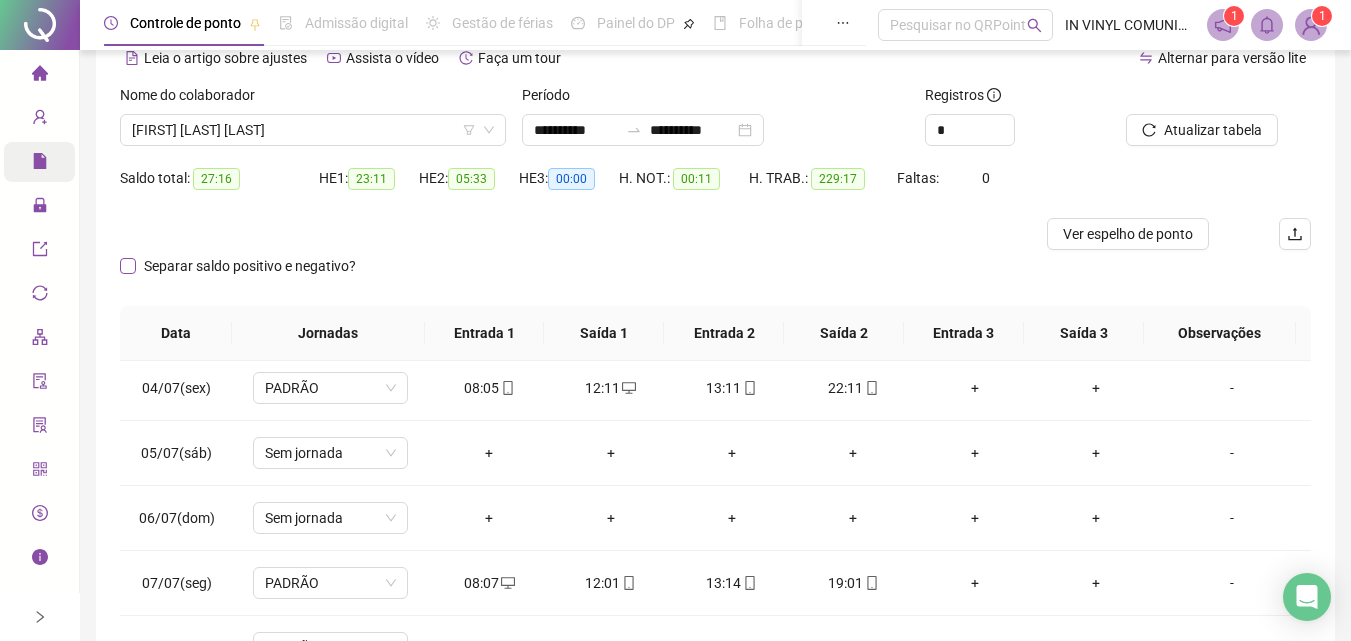 click on "Separar saldo positivo e negativo?" at bounding box center [250, 266] 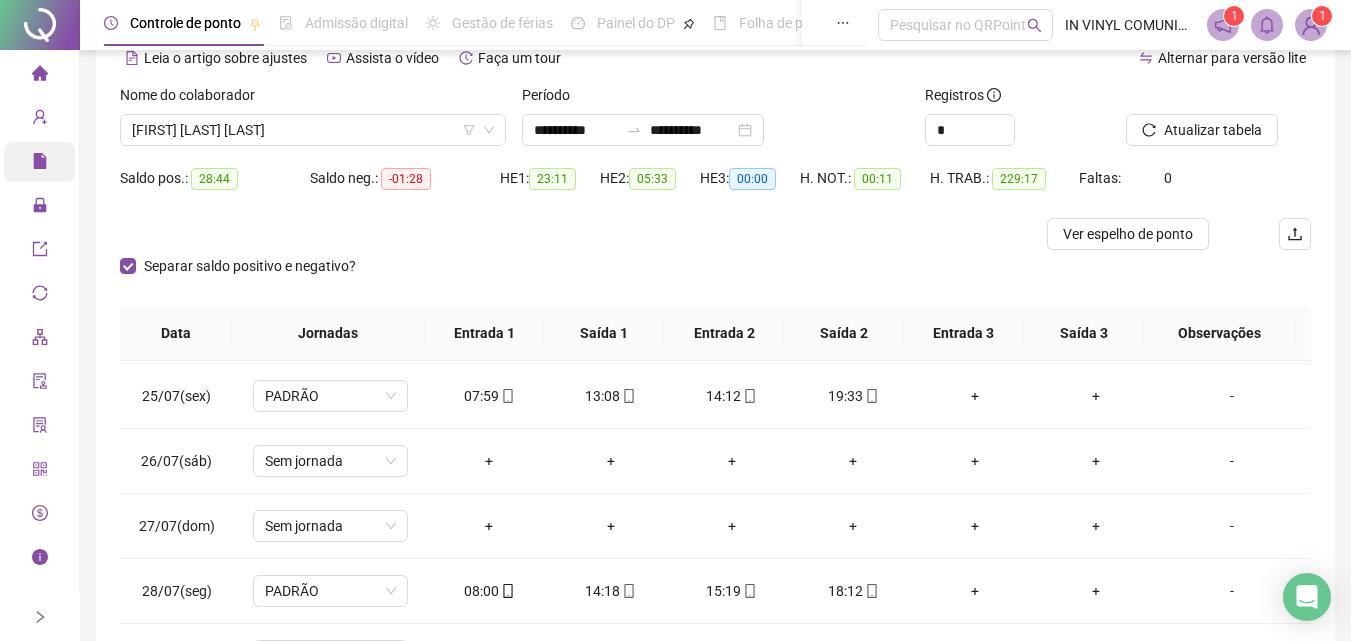 scroll, scrollTop: 1588, scrollLeft: 0, axis: vertical 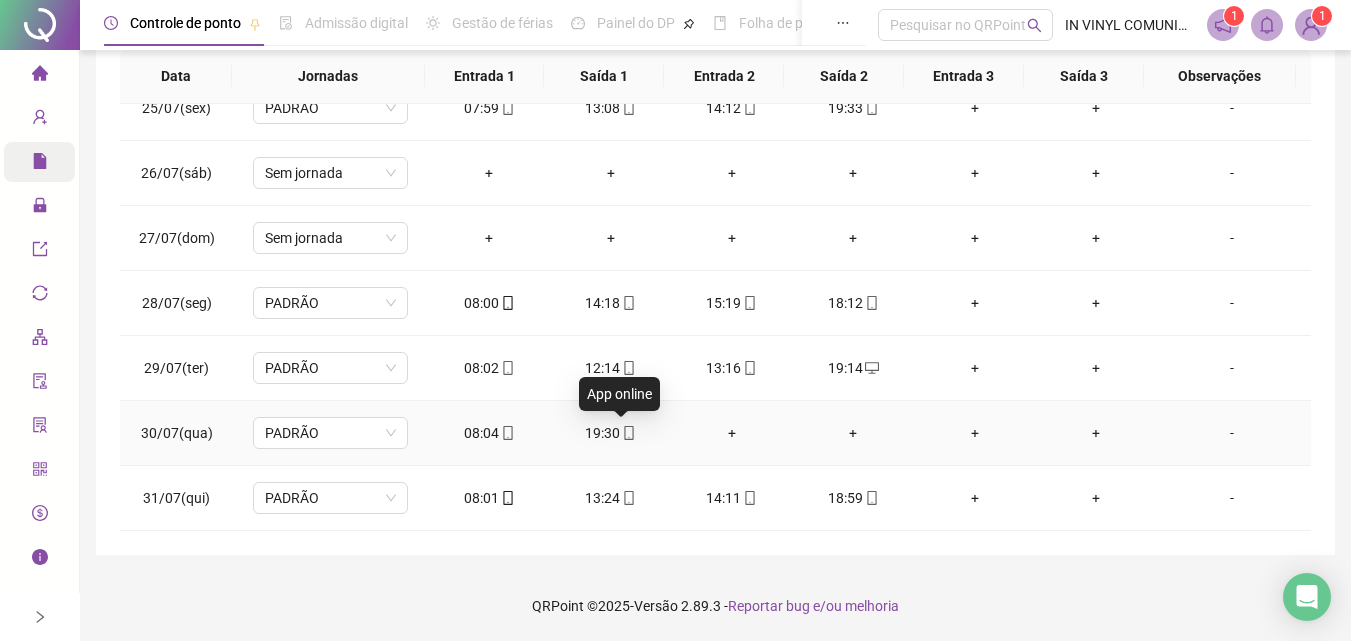 click 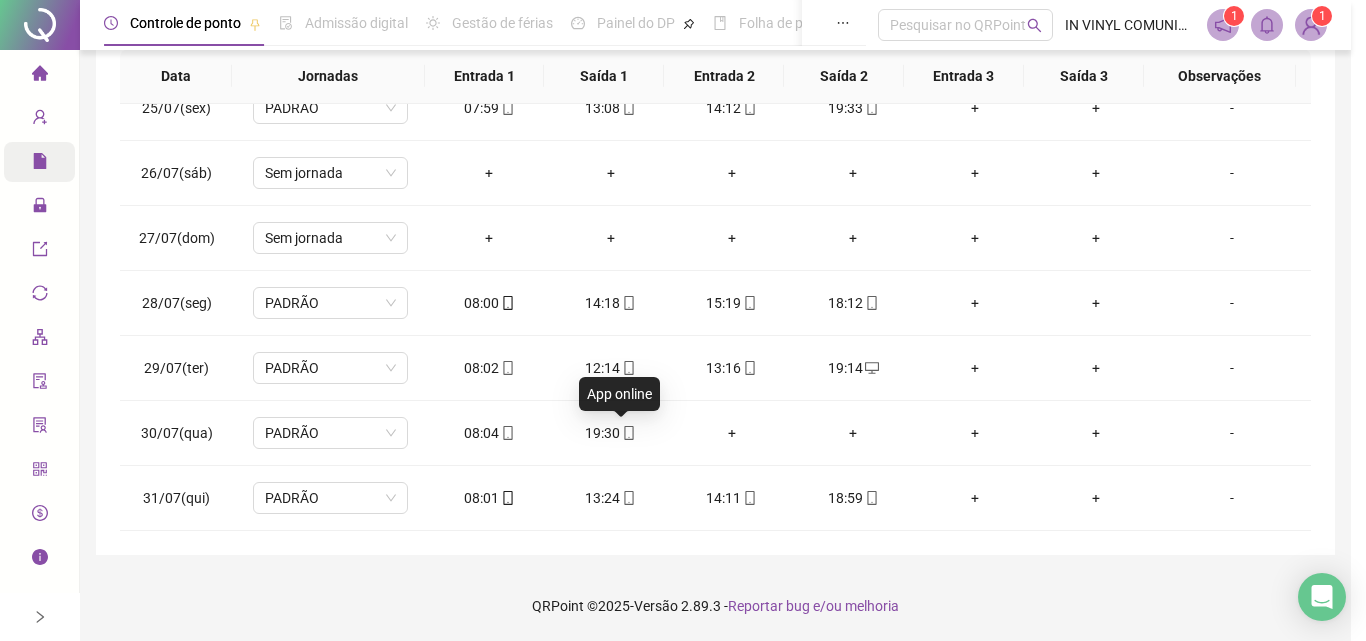type on "**********" 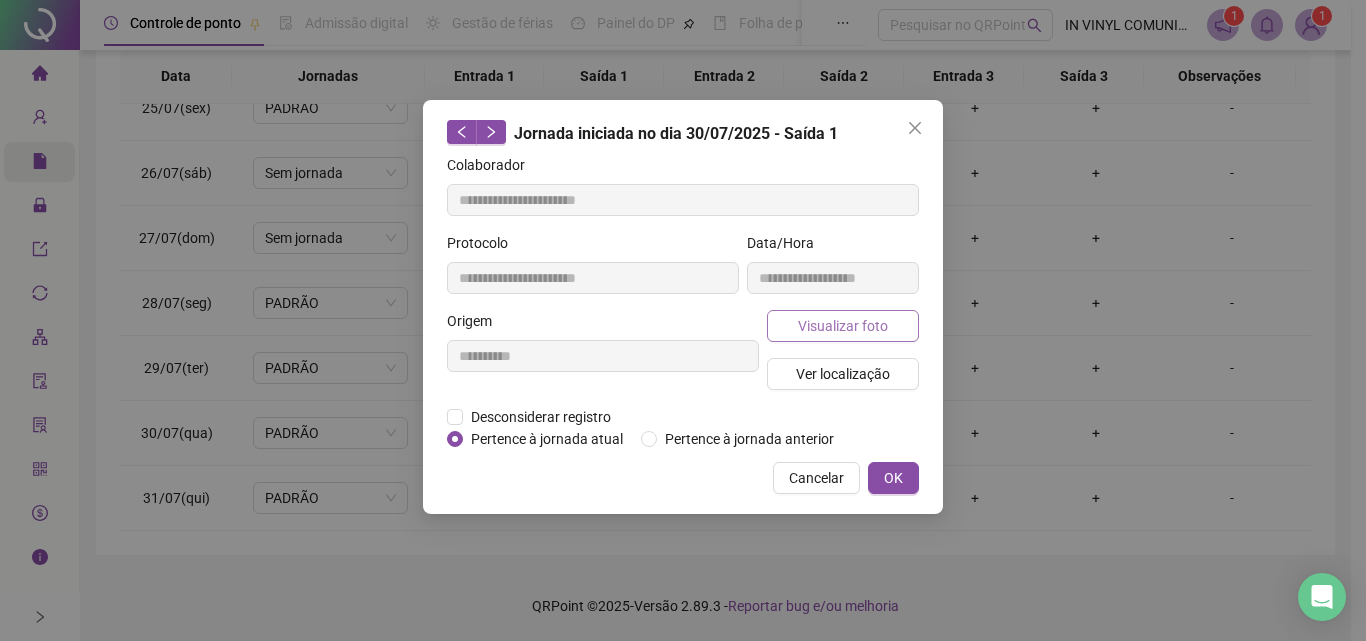 click on "Visualizar foto" at bounding box center [843, 326] 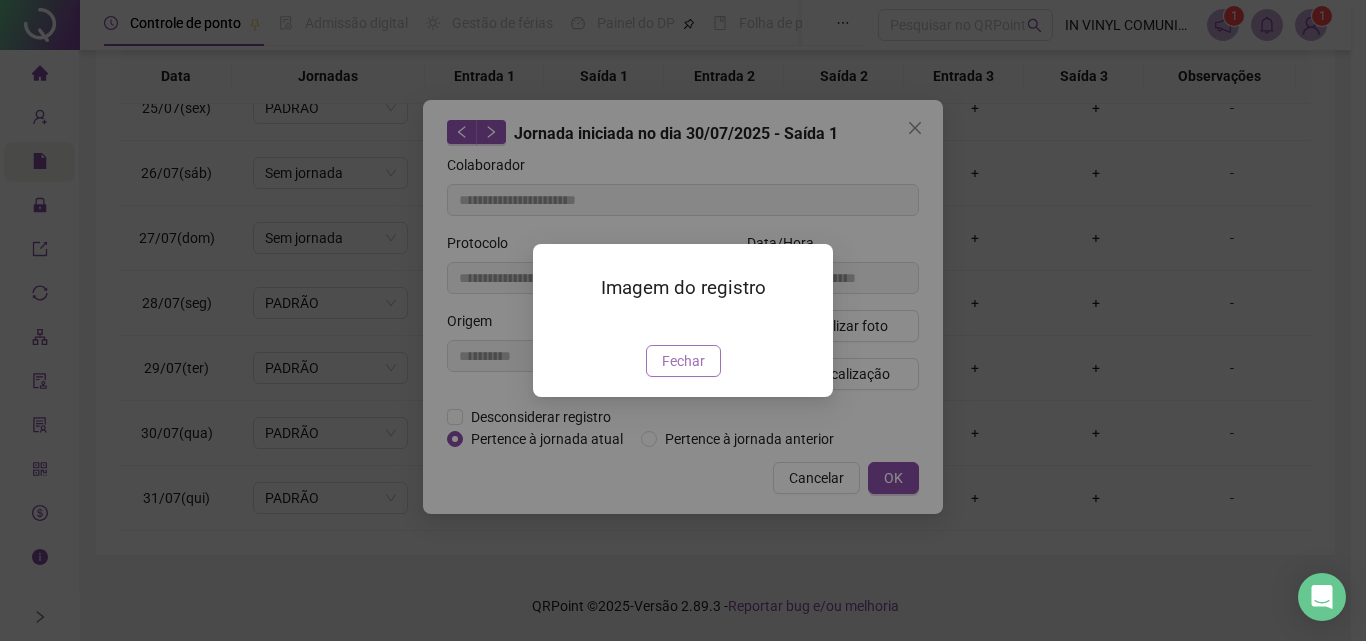 click on "Fechar" at bounding box center [683, 361] 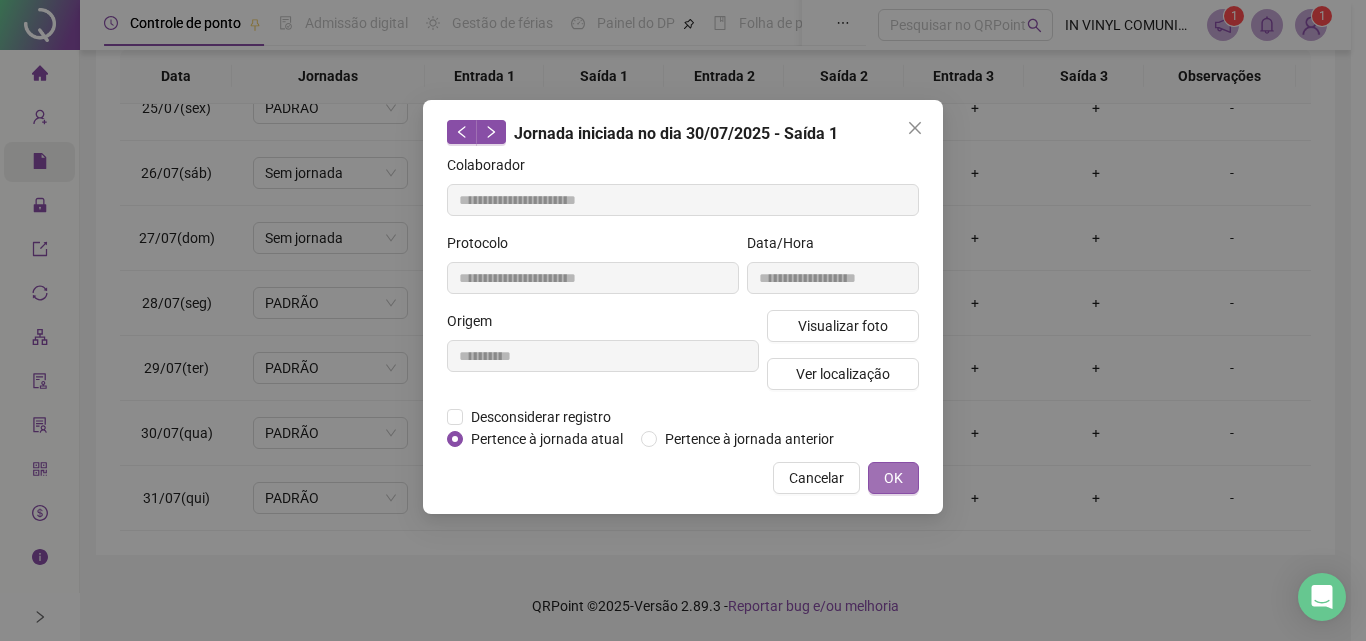 click on "OK" at bounding box center (893, 478) 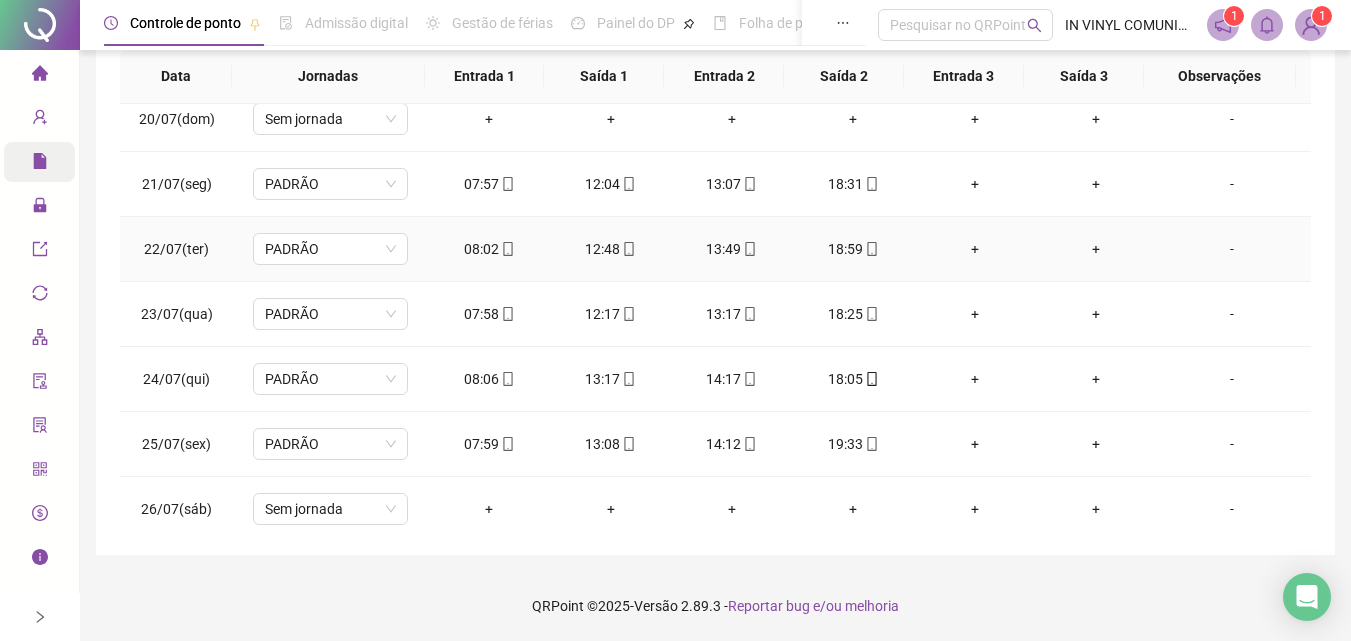 scroll, scrollTop: 988, scrollLeft: 0, axis: vertical 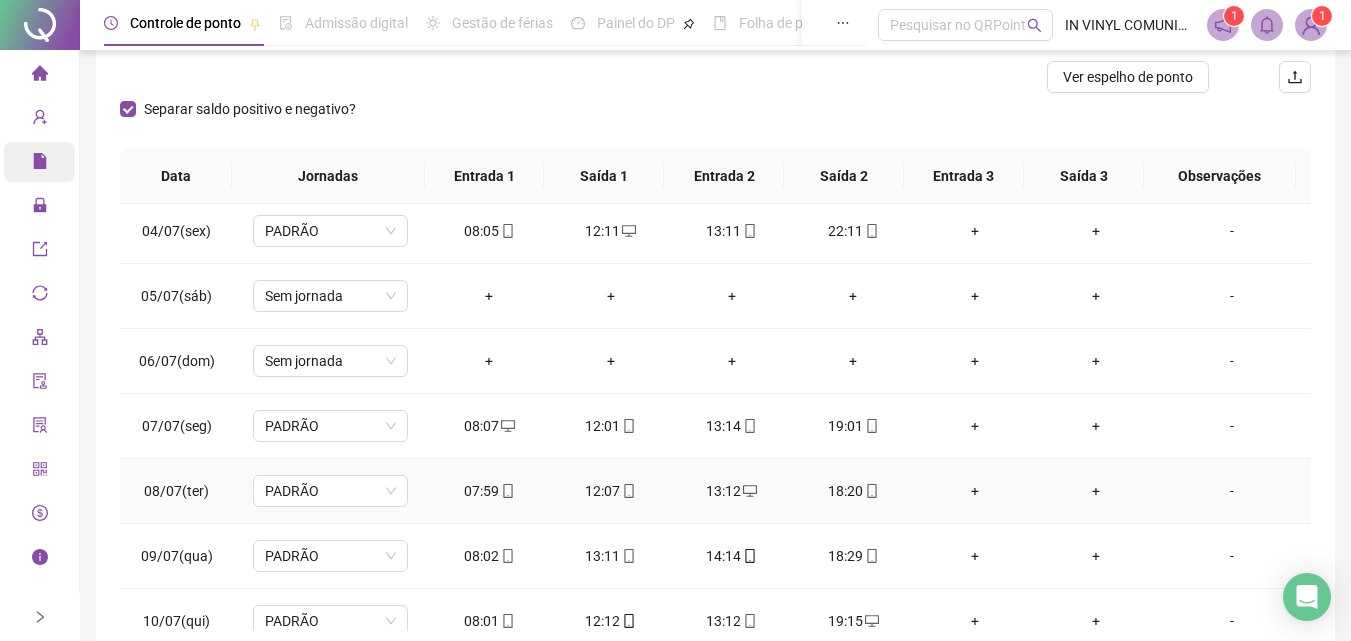 click on "18:20" at bounding box center [853, 491] 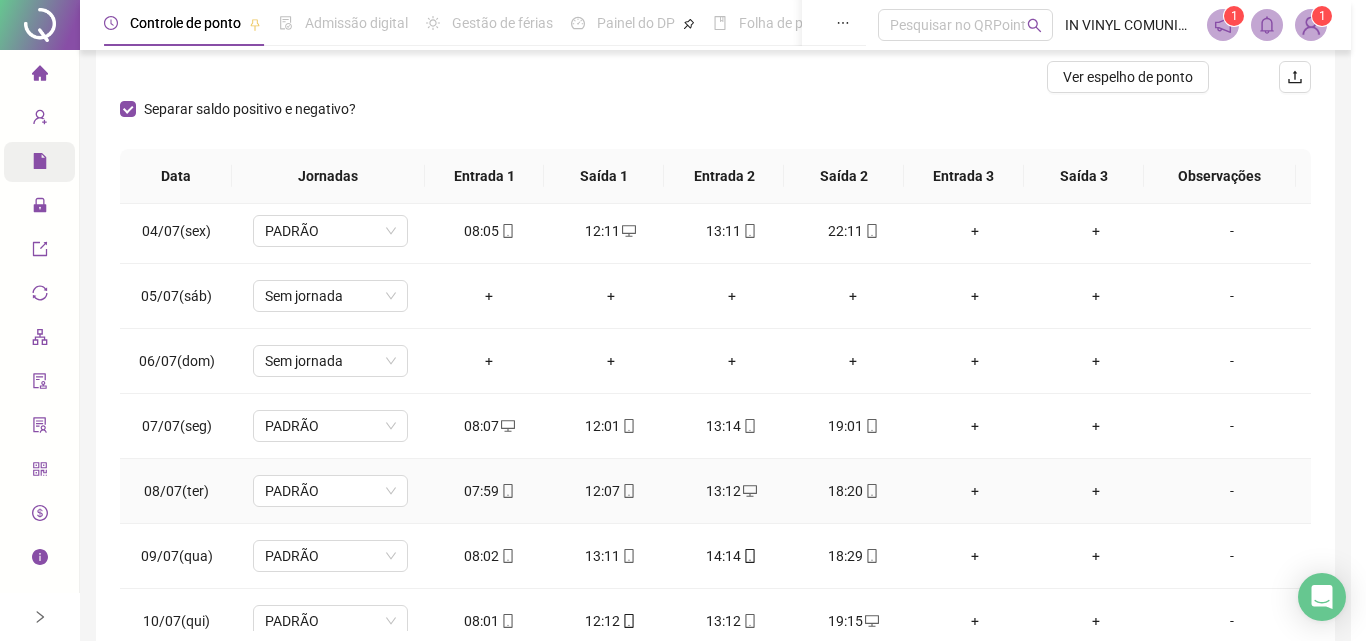 type on "**********" 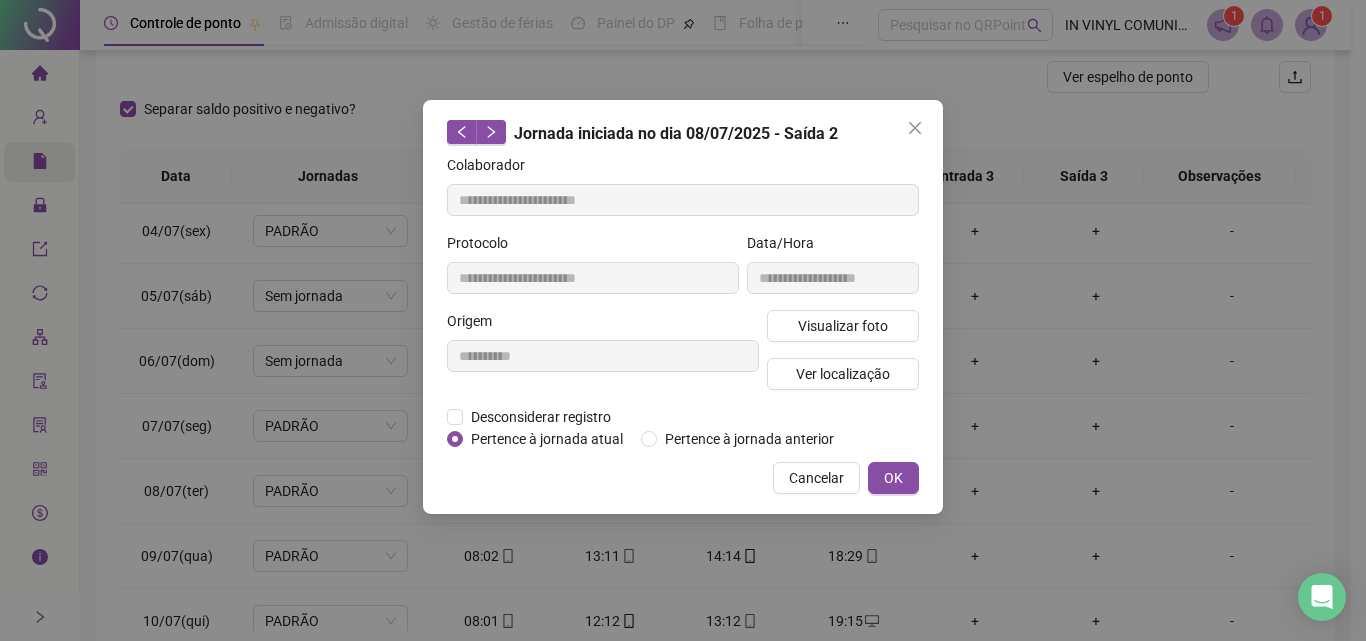 click on "**********" at bounding box center (683, 320) 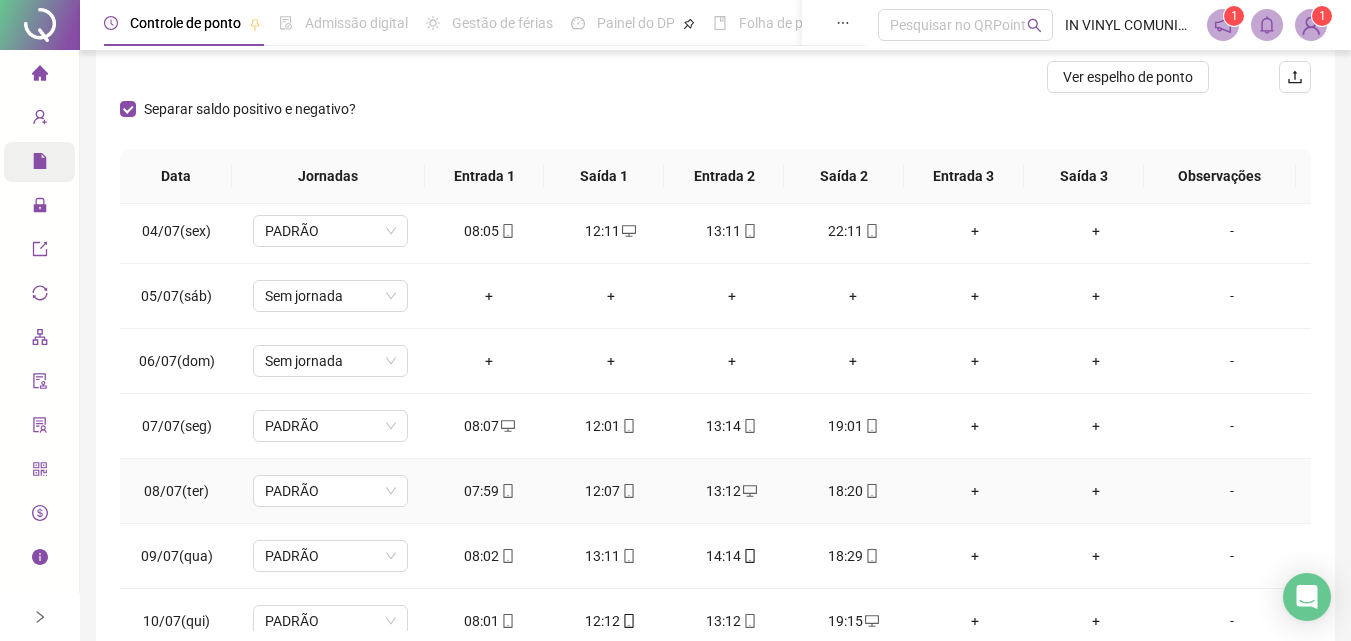 drag, startPoint x: 826, startPoint y: 484, endPoint x: 835, endPoint y: 490, distance: 10.816654 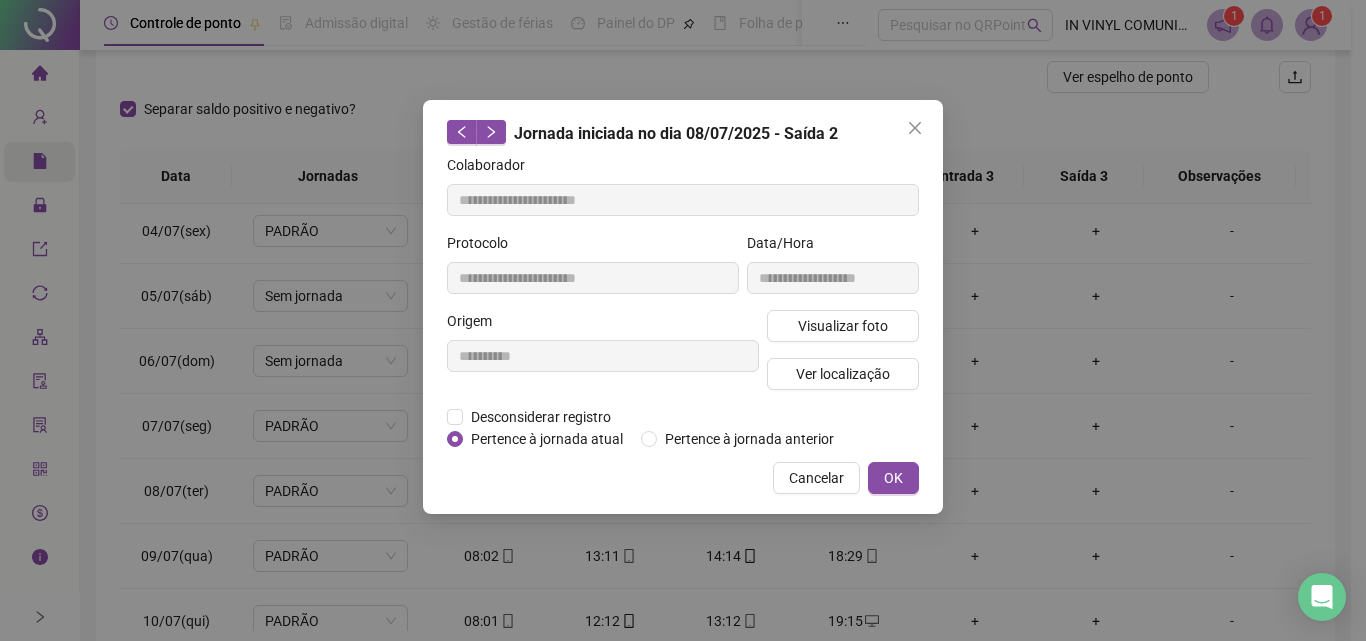 click on "**********" at bounding box center [603, 358] 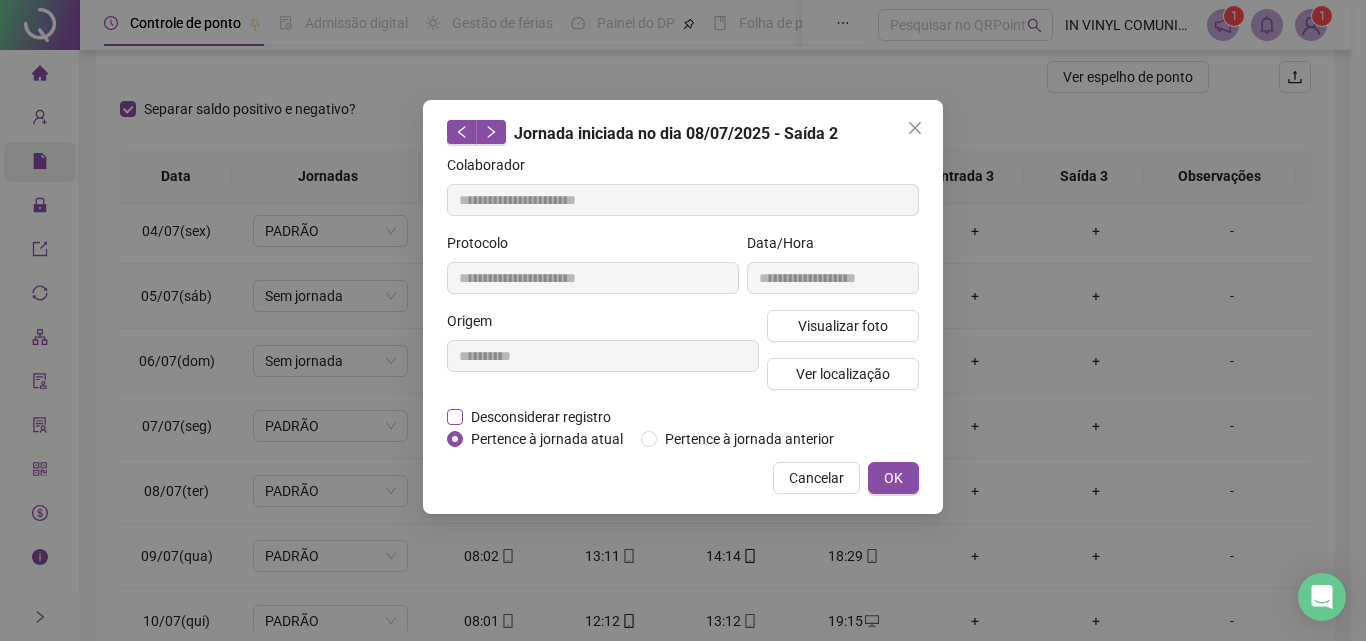 click on "Desconsiderar registro" at bounding box center (541, 417) 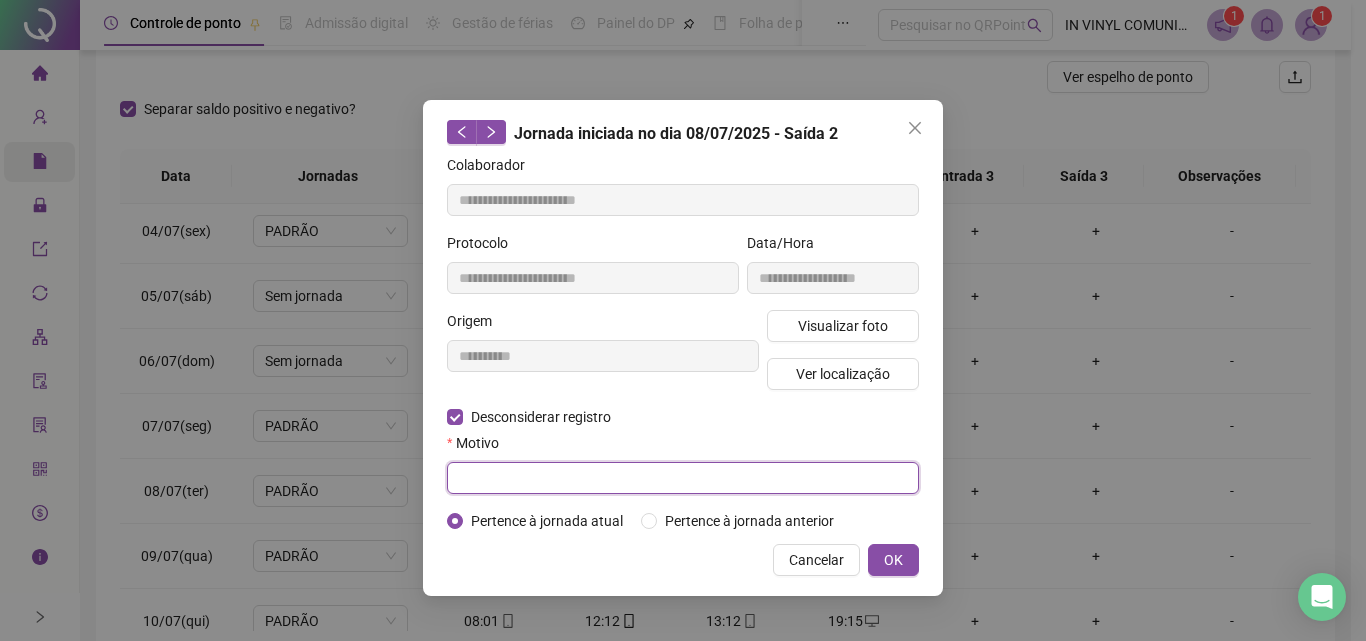 click at bounding box center [683, 478] 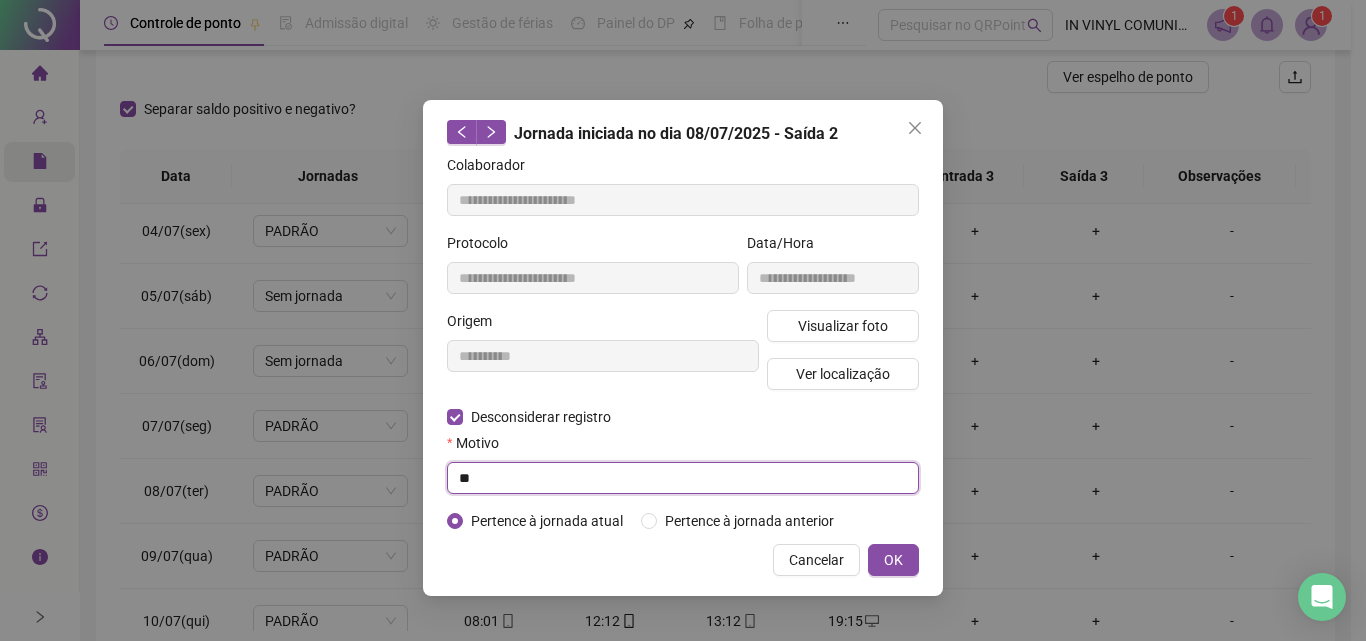 type on "*" 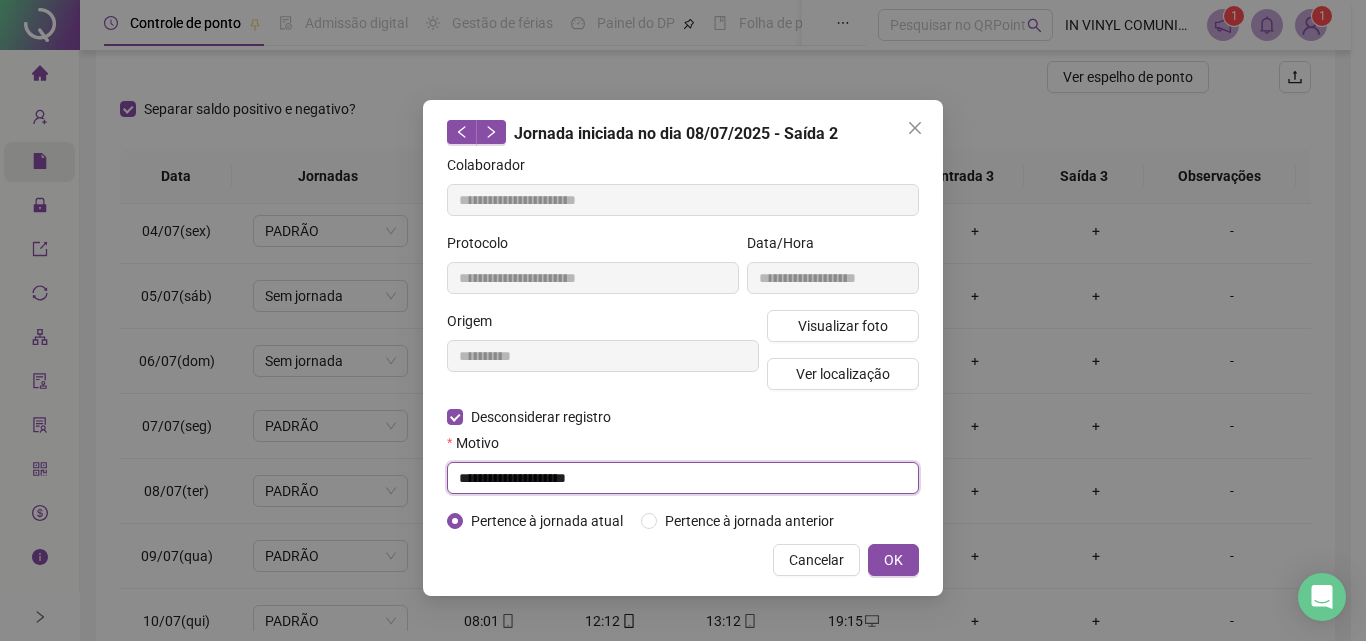 type on "**********" 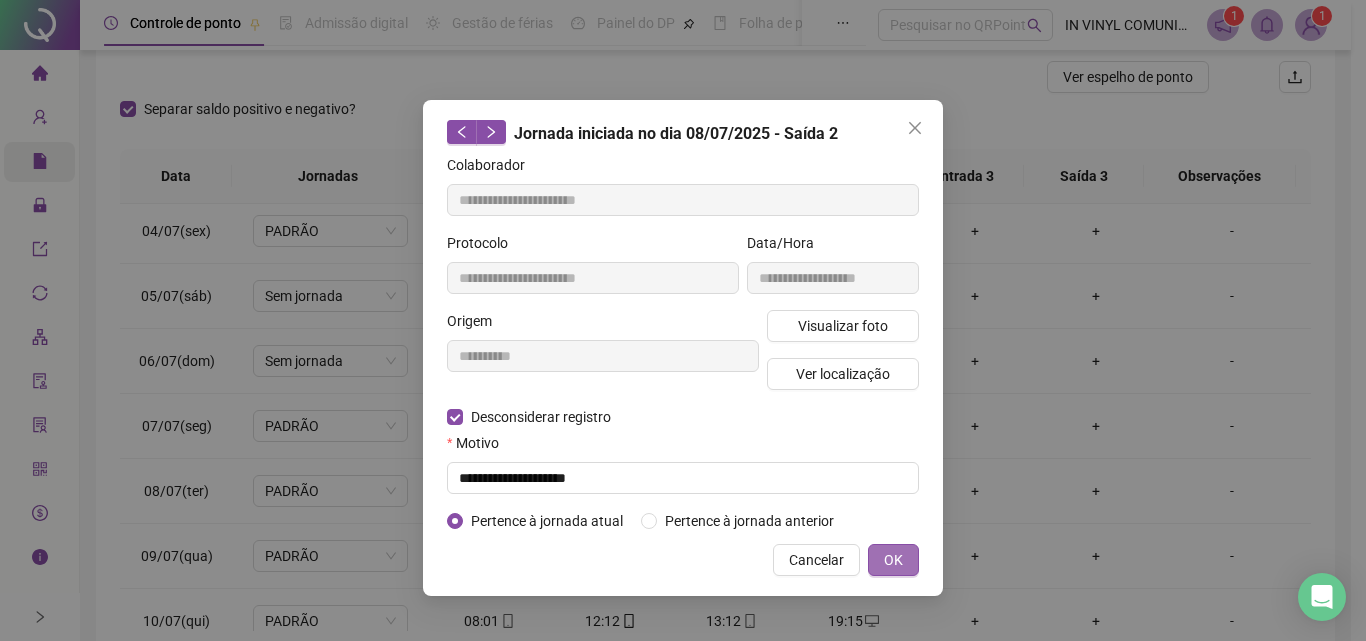 click on "OK" at bounding box center [893, 560] 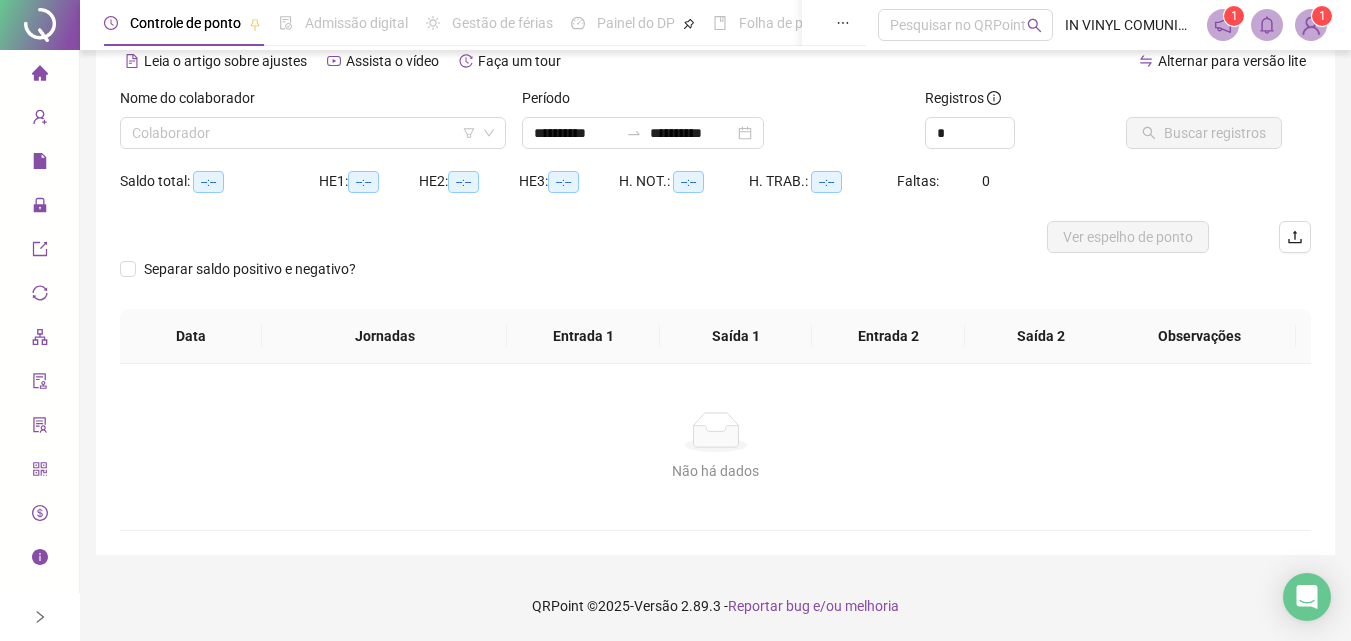 scroll, scrollTop: 97, scrollLeft: 0, axis: vertical 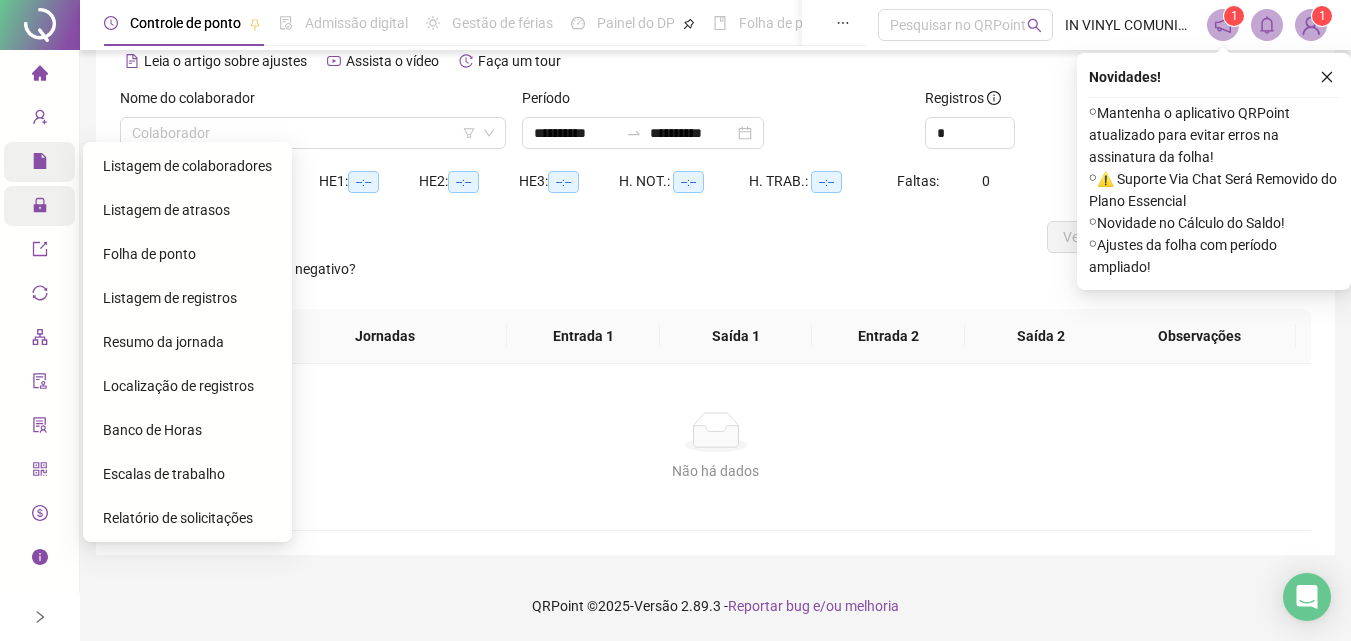 click on "Relatórios" at bounding box center [76, 162] 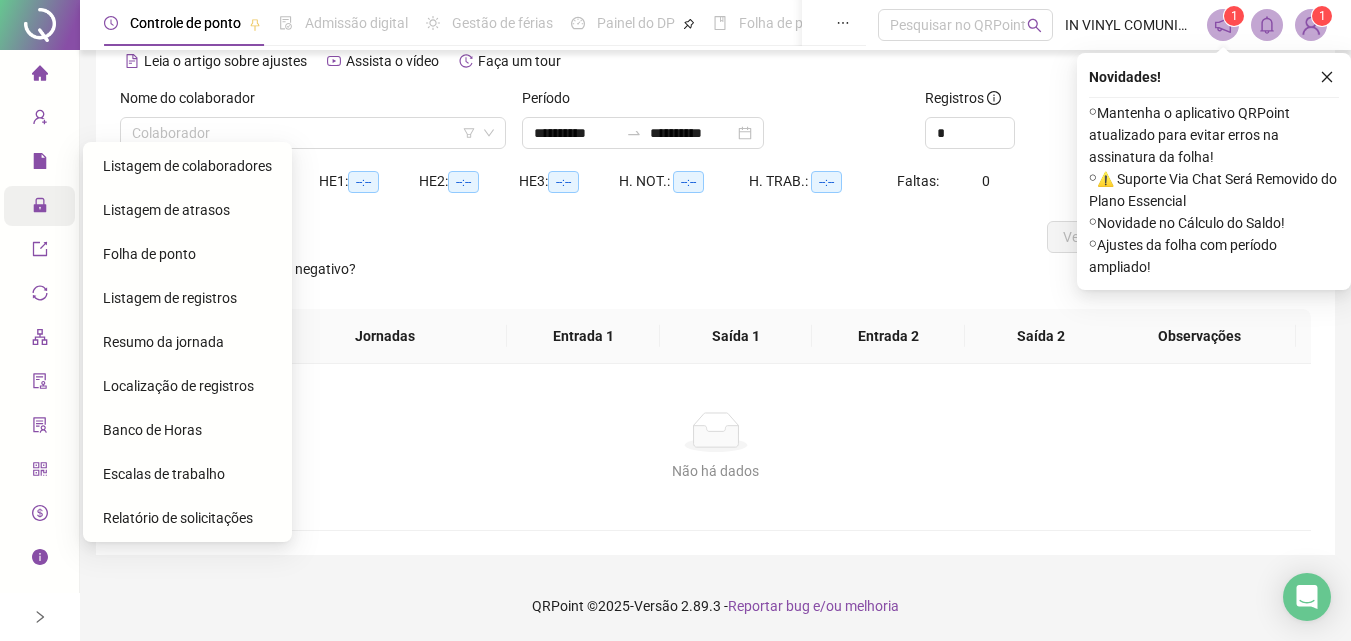 click on "Folha de ponto" at bounding box center [149, 254] 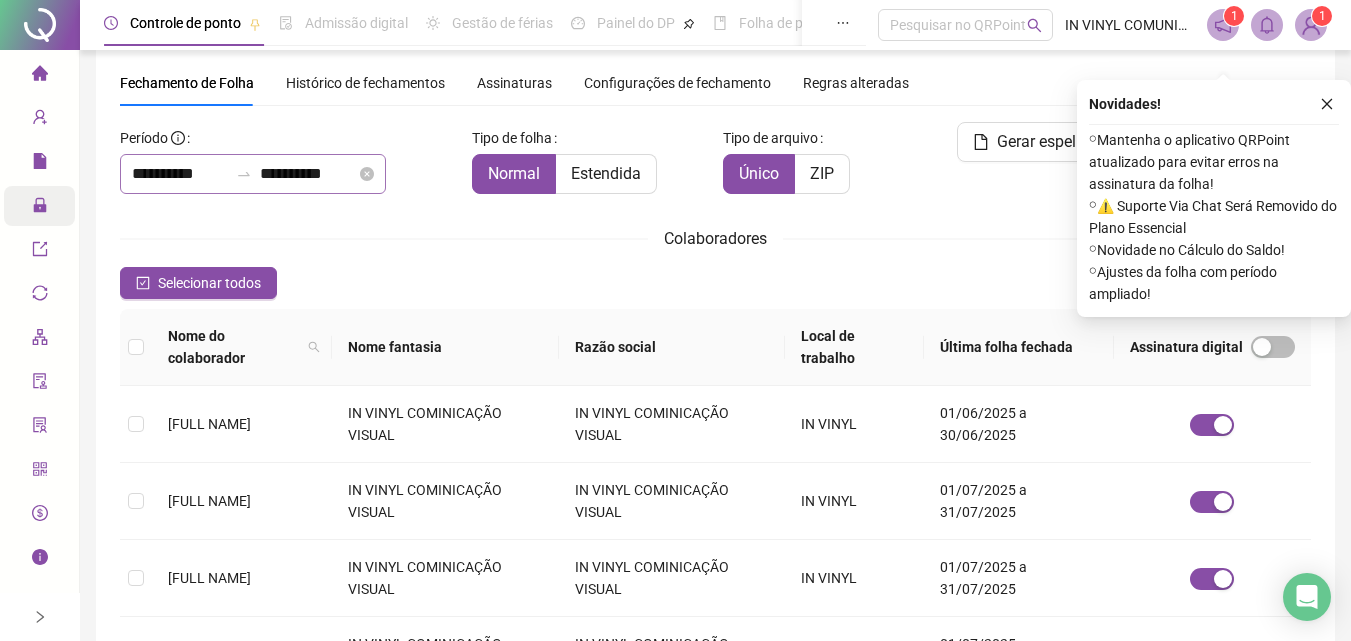 scroll, scrollTop: 89, scrollLeft: 0, axis: vertical 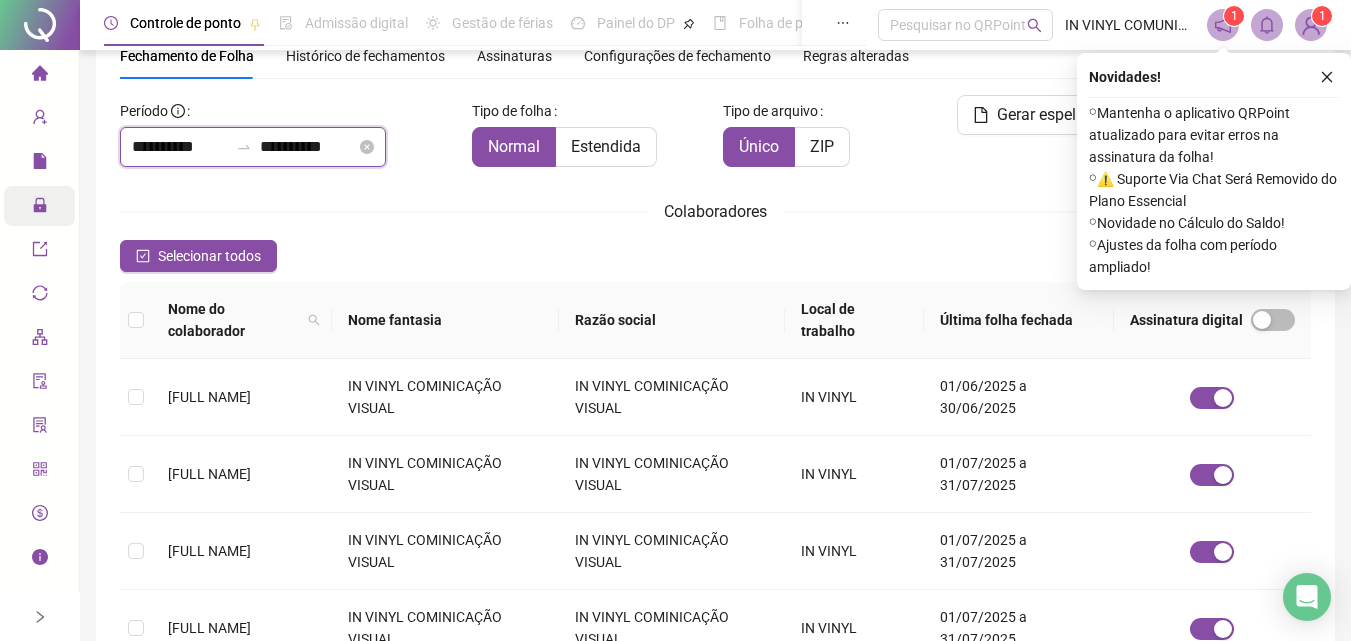 click on "**********" at bounding box center [308, 147] 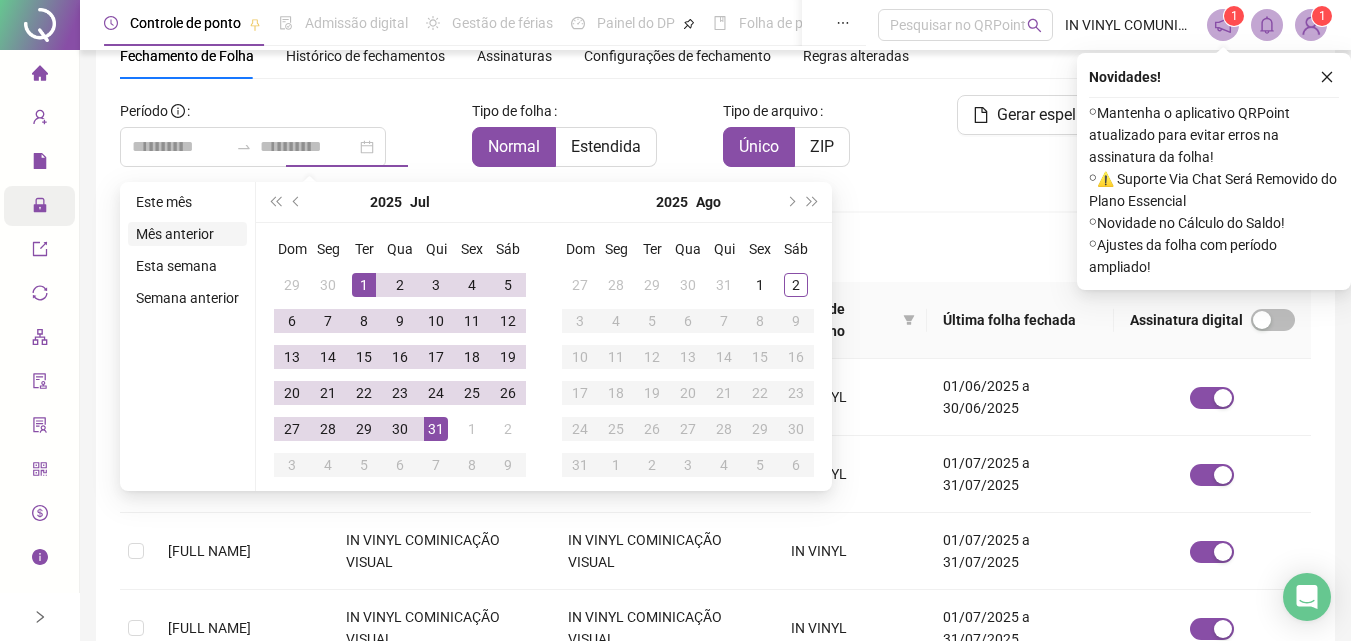 click on "Mês anterior" at bounding box center [187, 234] 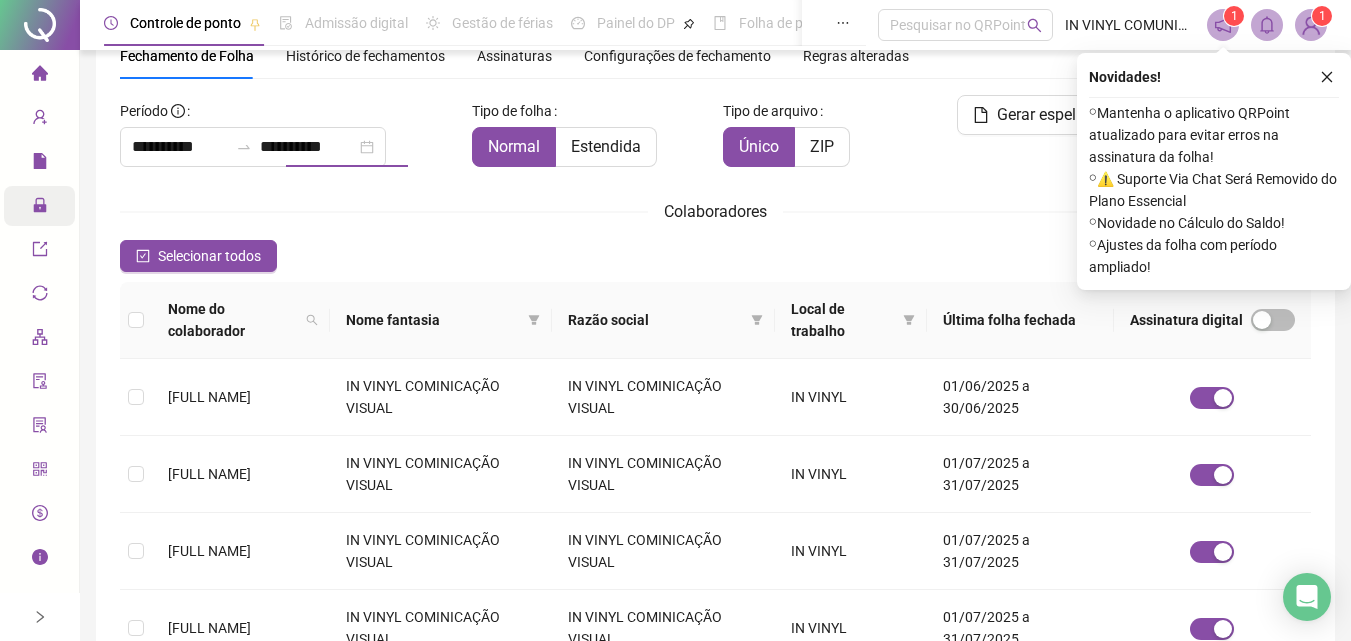 click on "Colaboradores" at bounding box center [715, 211] 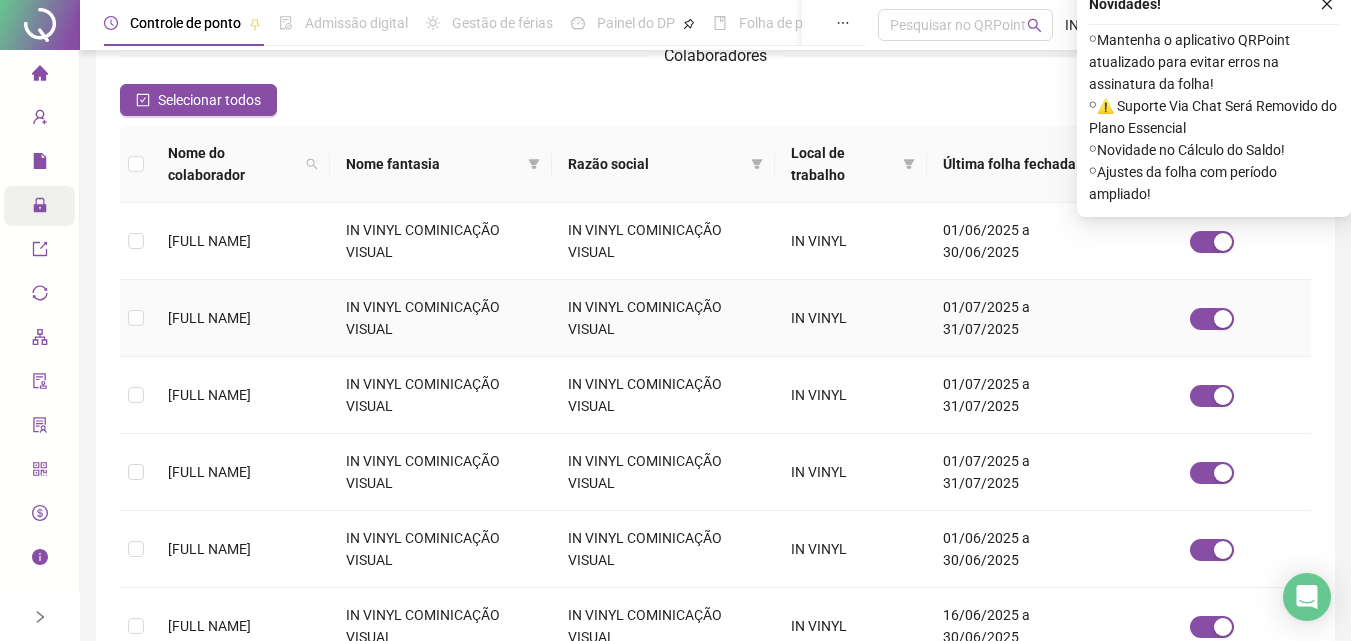 scroll, scrollTop: 289, scrollLeft: 0, axis: vertical 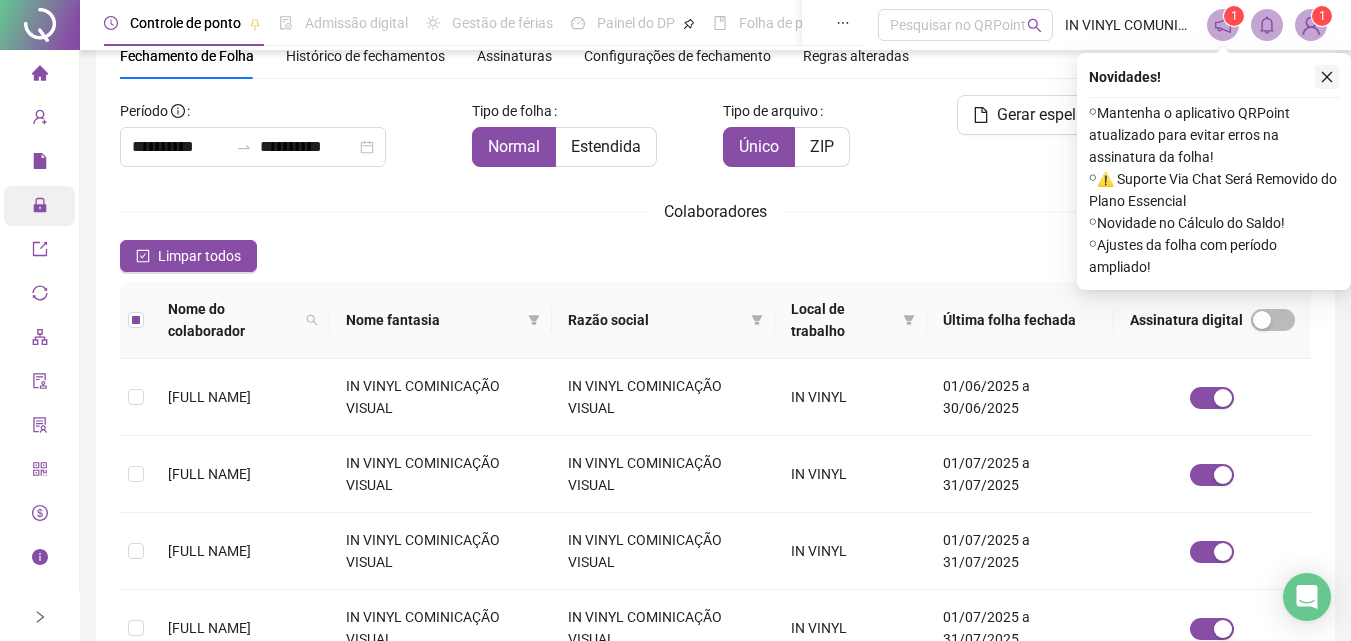 click at bounding box center (1327, 77) 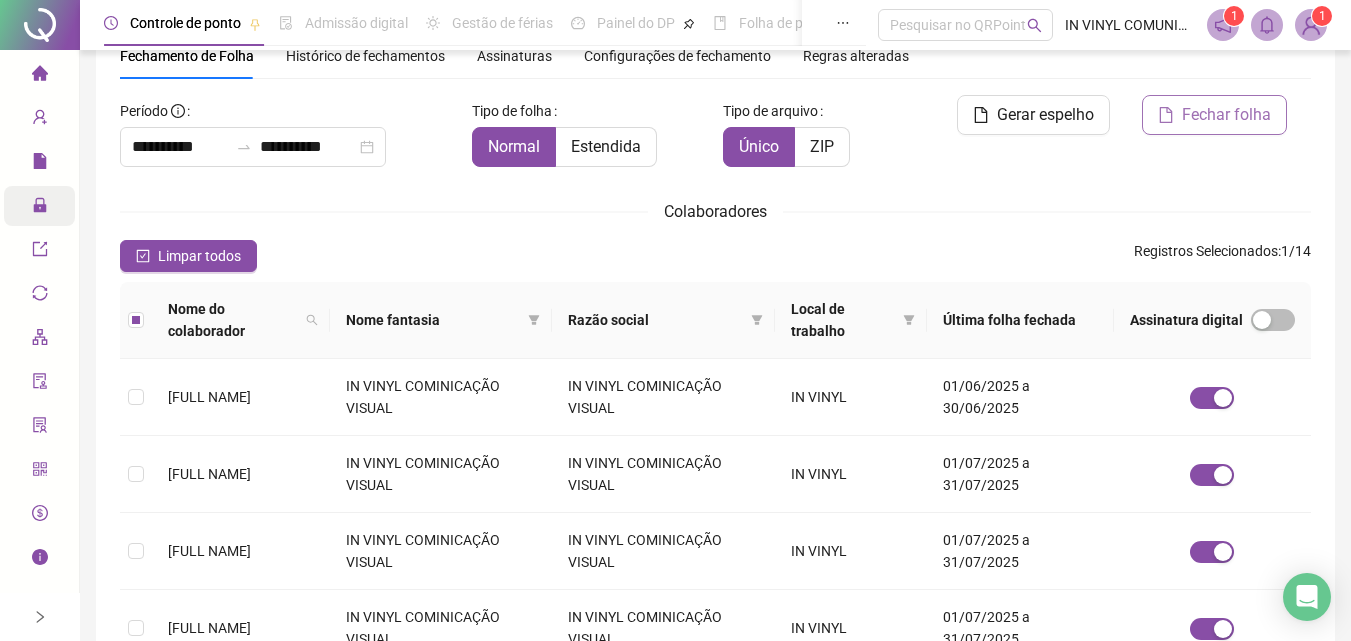 click on "Fechar folha" at bounding box center (1226, 115) 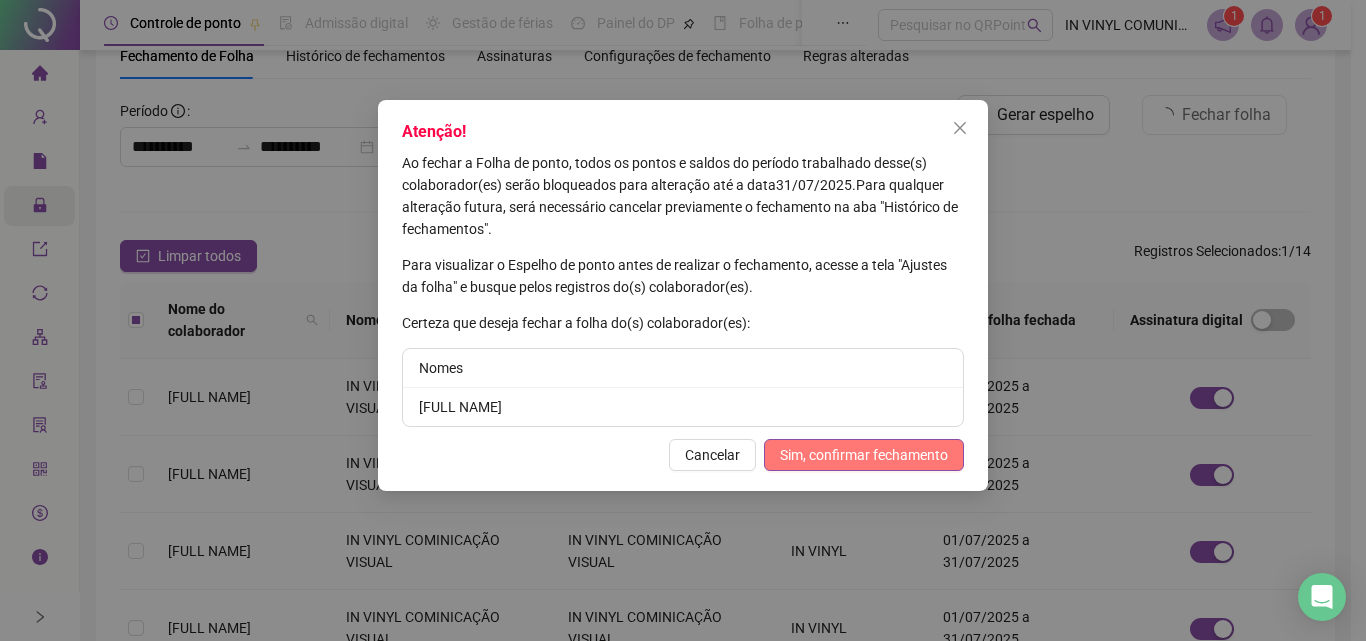 click on "Sim, confirmar fechamento" at bounding box center (864, 455) 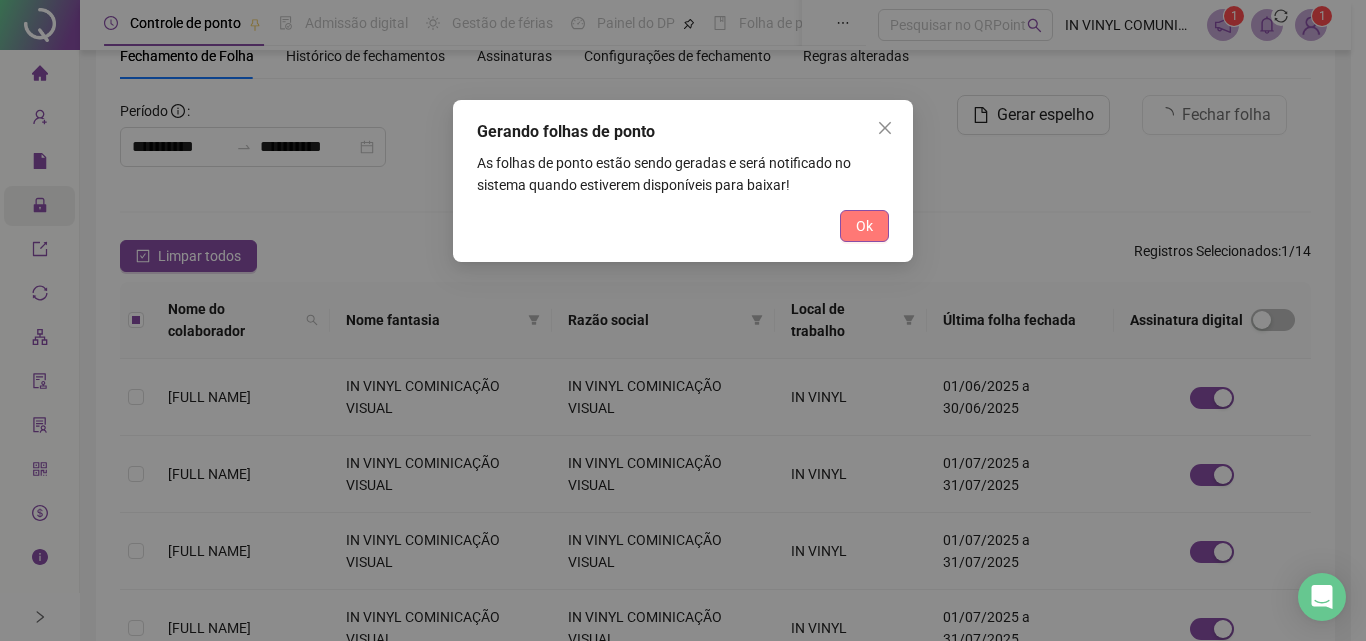 click on "Ok" at bounding box center (864, 226) 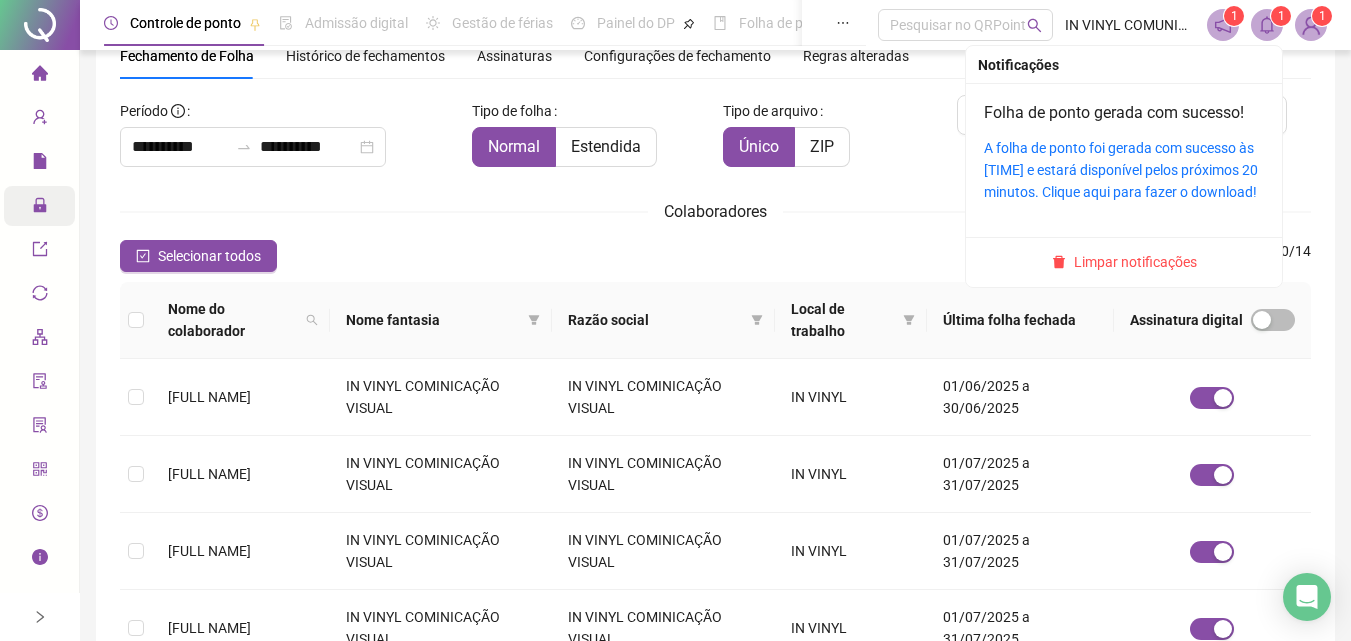 click at bounding box center [1267, 25] 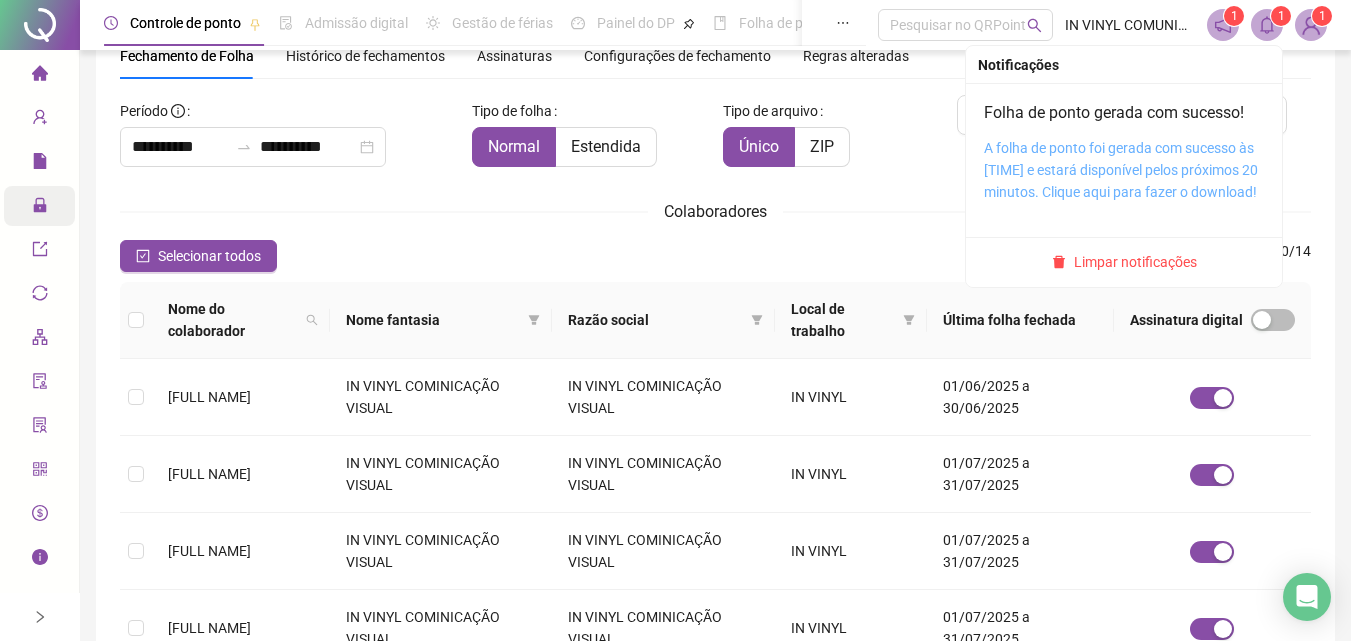 click on "A folha de ponto foi gerada com sucesso às 21:59:58 e estará disponível pelos próximos 20 minutos.
Clique aqui para fazer o download!" at bounding box center [1121, 170] 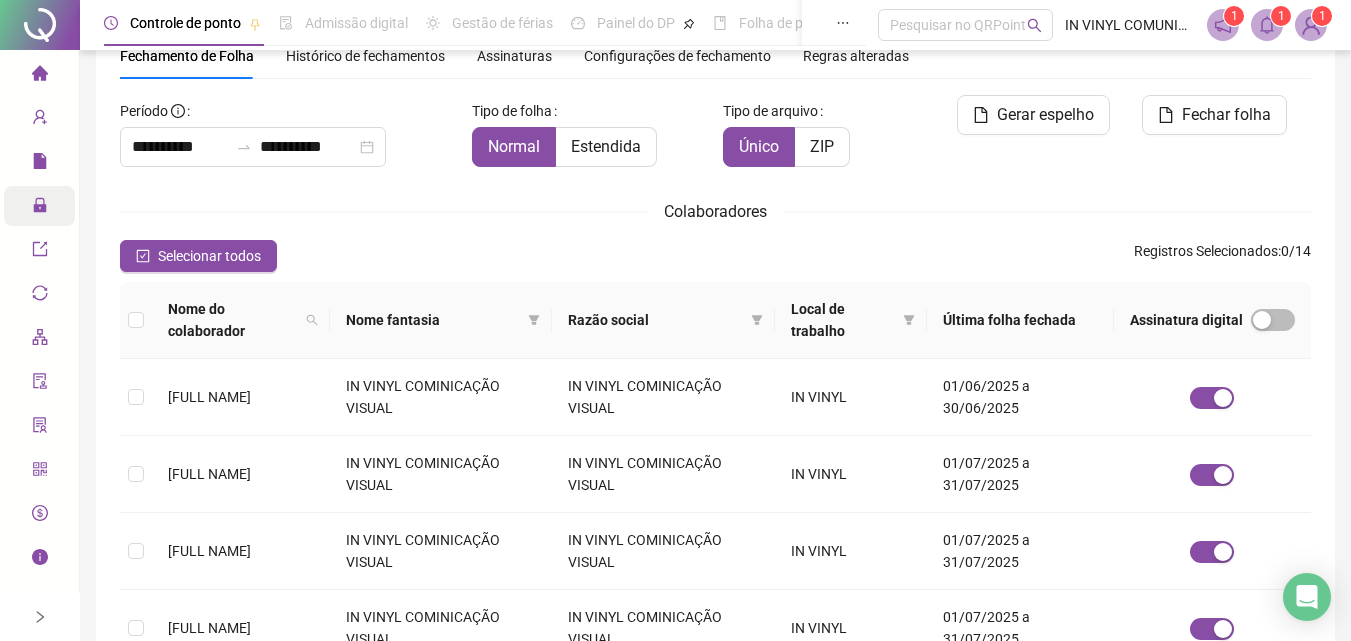 click on "Histórico de fechamentos" at bounding box center (365, 56) 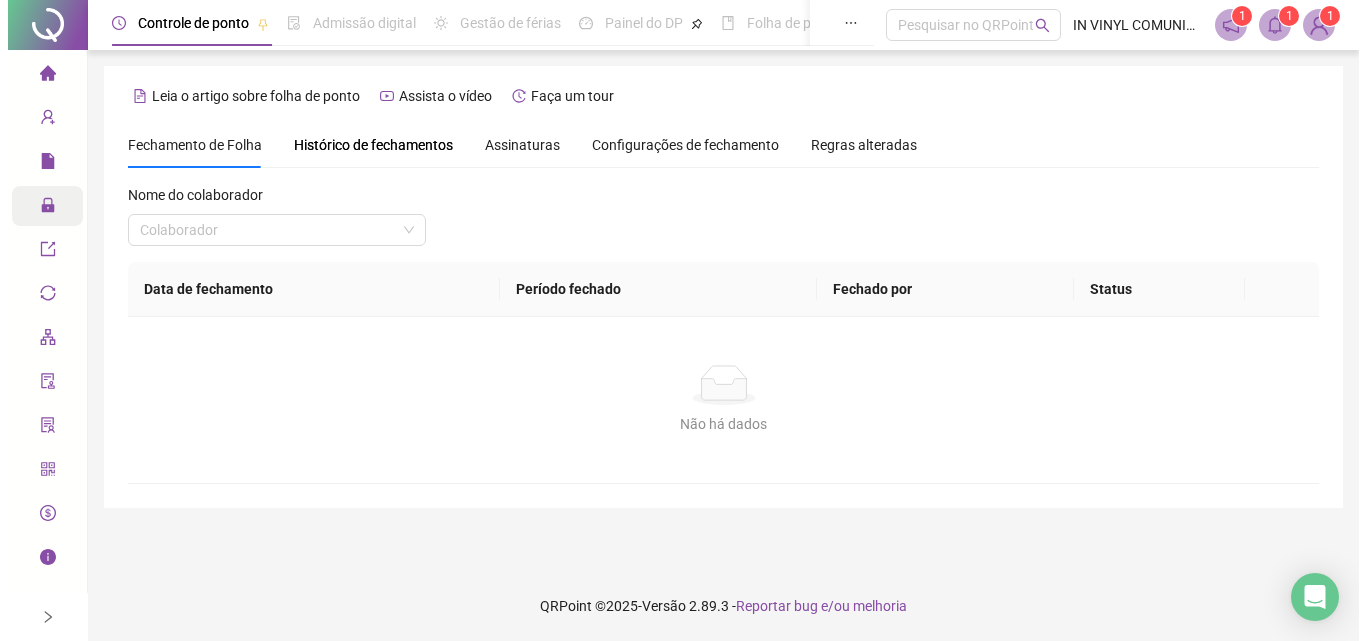 scroll, scrollTop: 0, scrollLeft: 0, axis: both 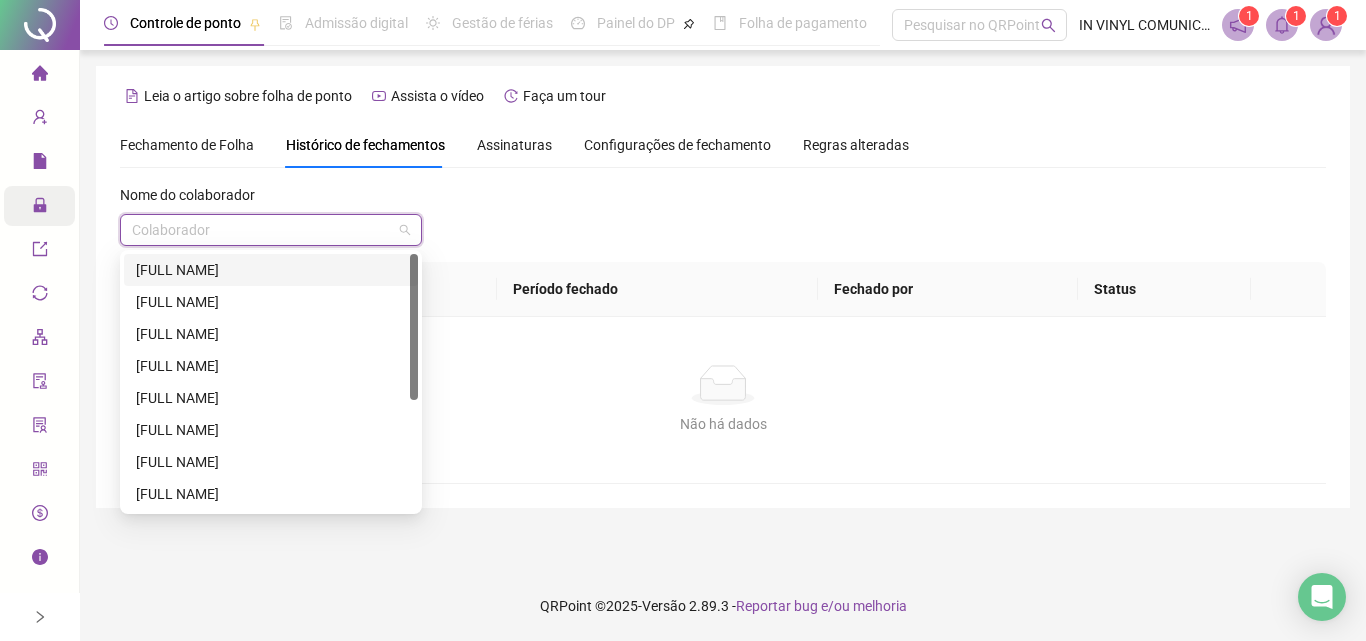 click at bounding box center [262, 230] 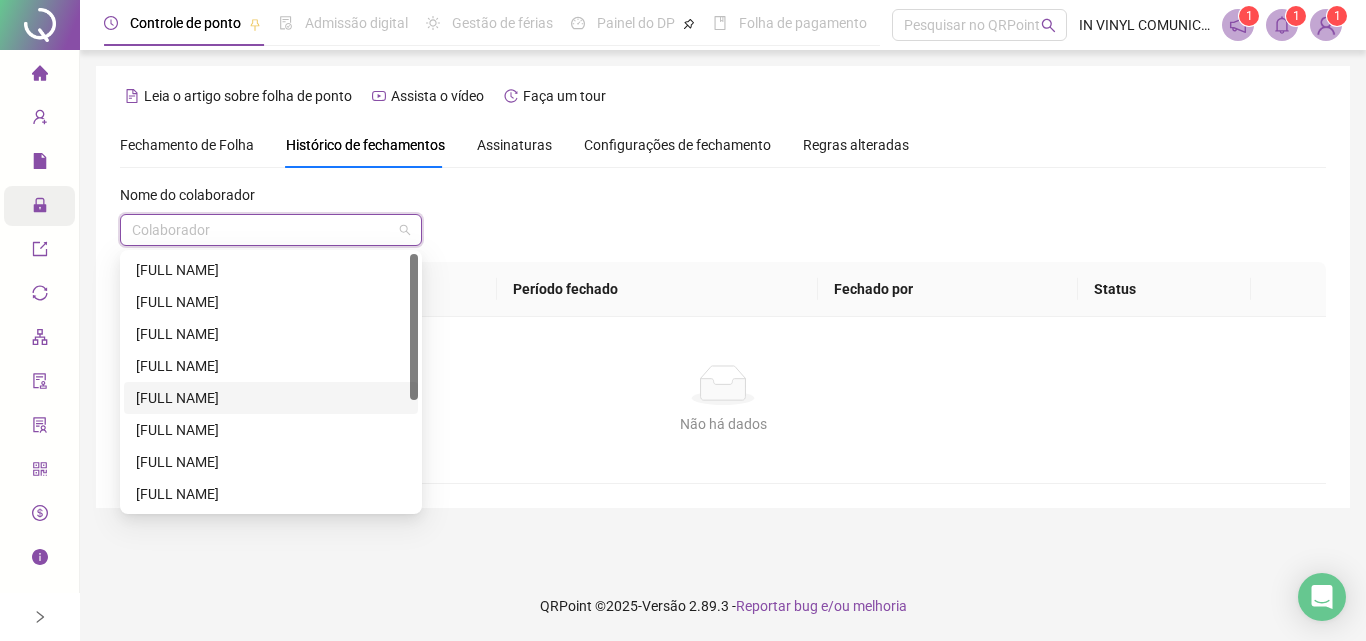 click on "[FIRST] [LAST] [LAST]" at bounding box center (271, 398) 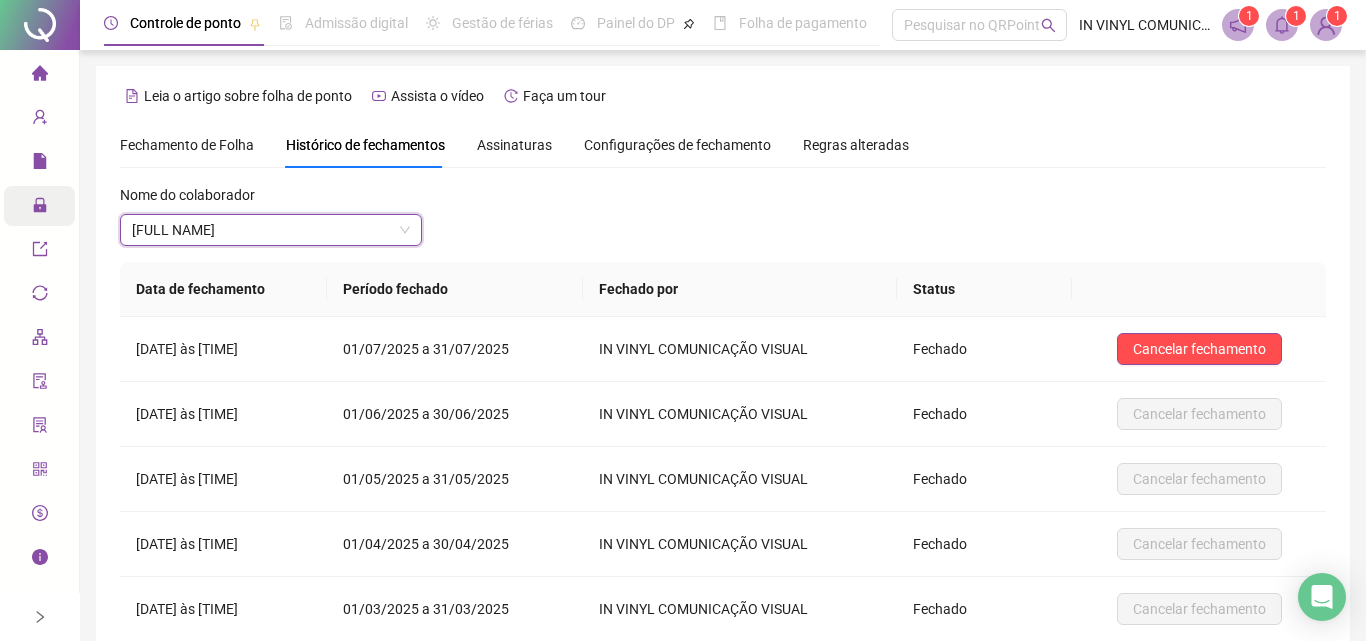 scroll, scrollTop: 240, scrollLeft: 0, axis: vertical 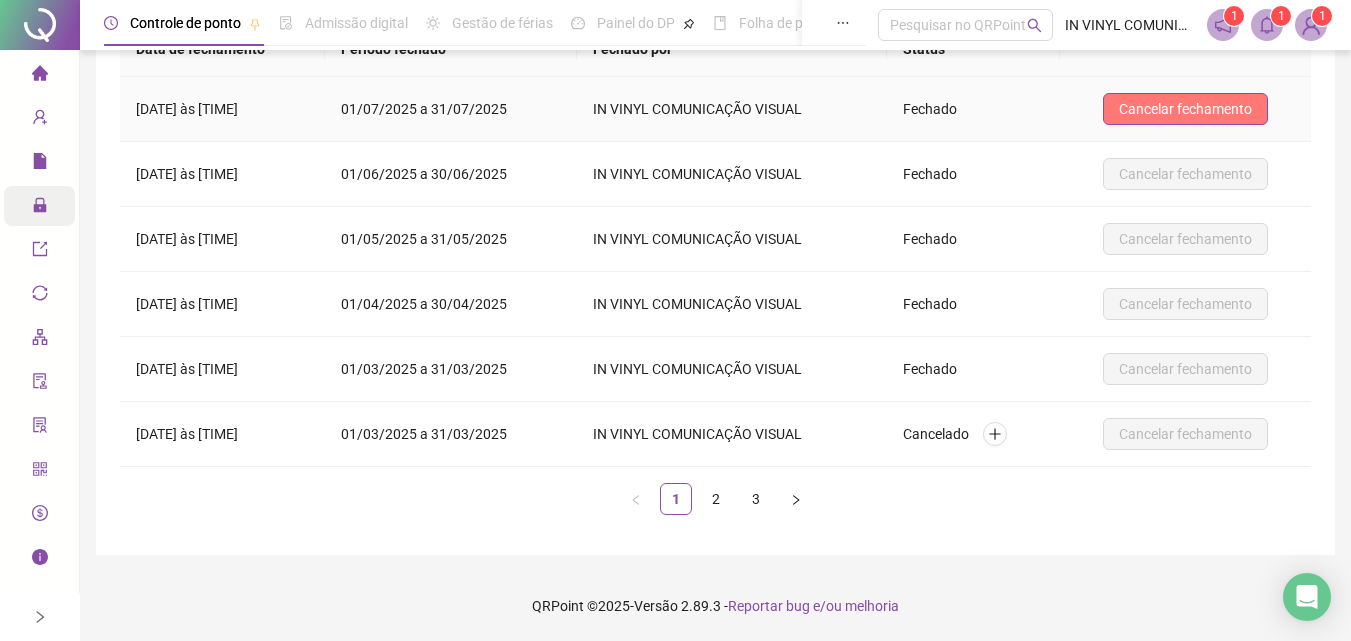 click on "Cancelar fechamento" at bounding box center [1185, 109] 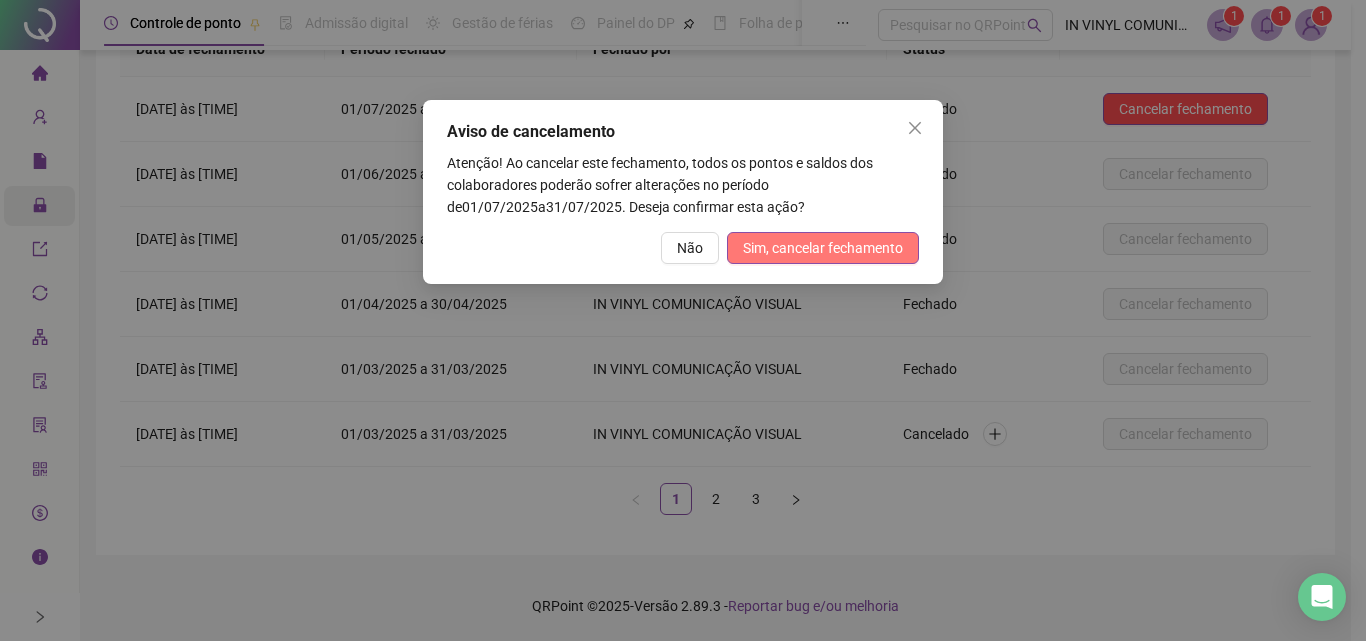 click on "Sim, cancelar fechamento" at bounding box center [823, 248] 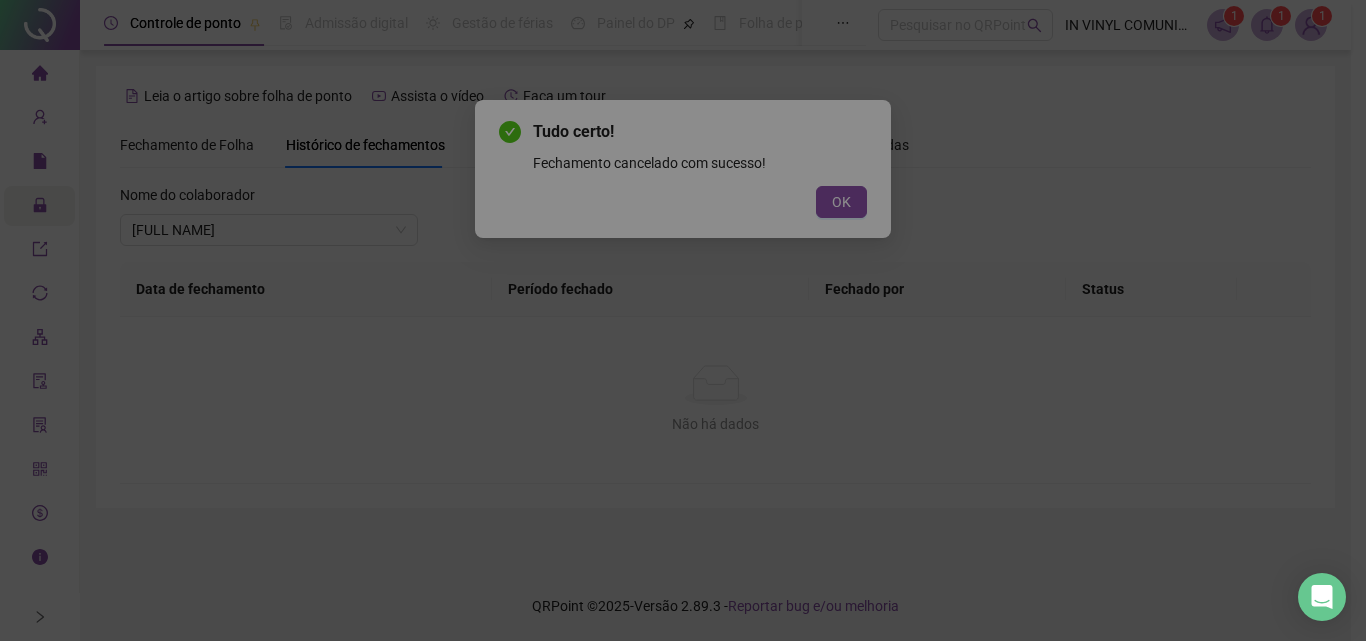 scroll, scrollTop: 0, scrollLeft: 0, axis: both 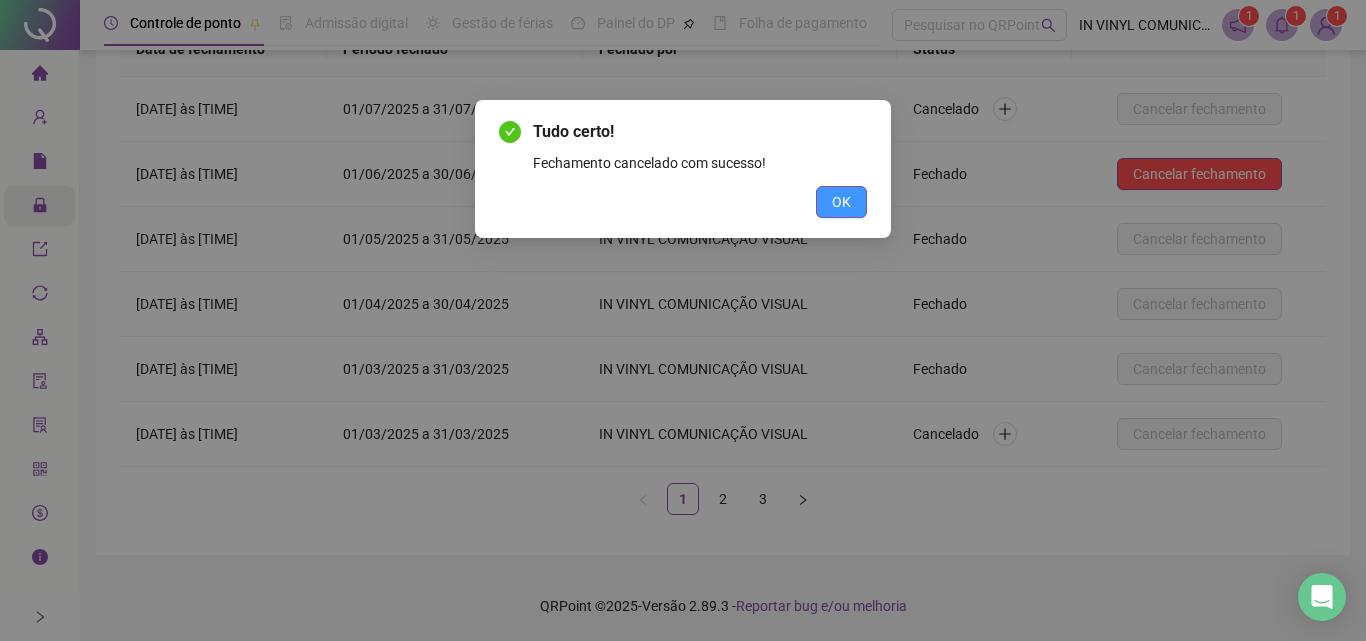 click on "OK" at bounding box center [841, 202] 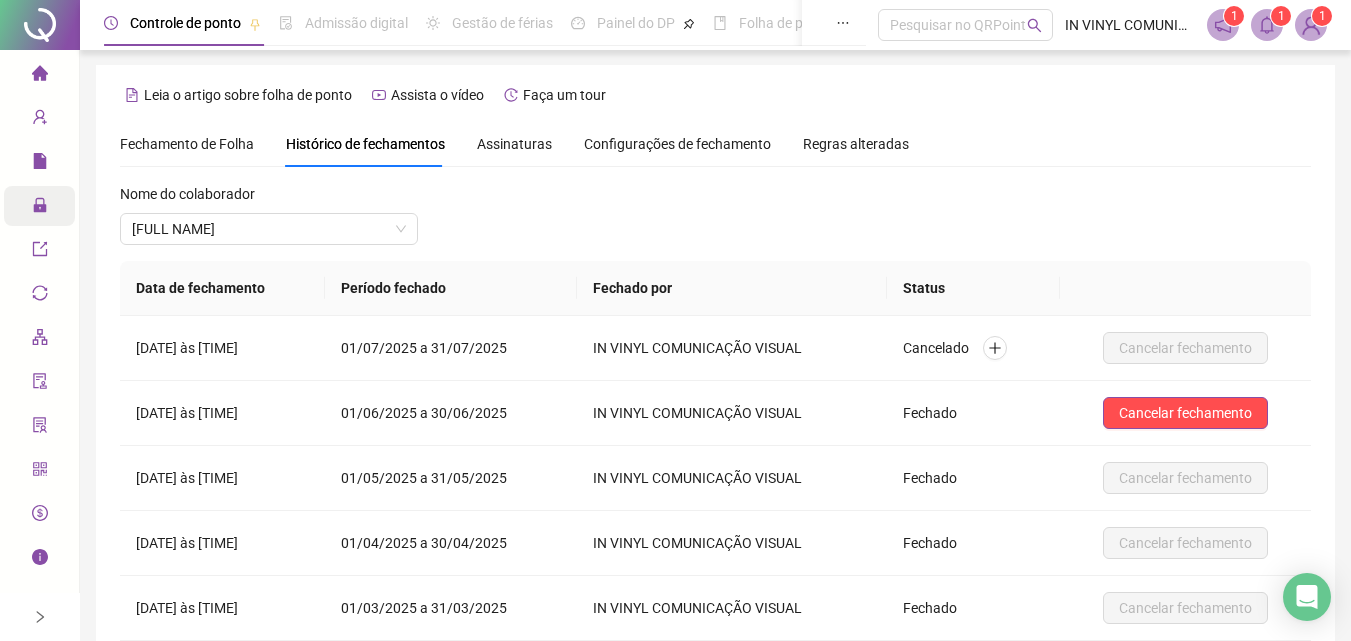 scroll, scrollTop: 0, scrollLeft: 0, axis: both 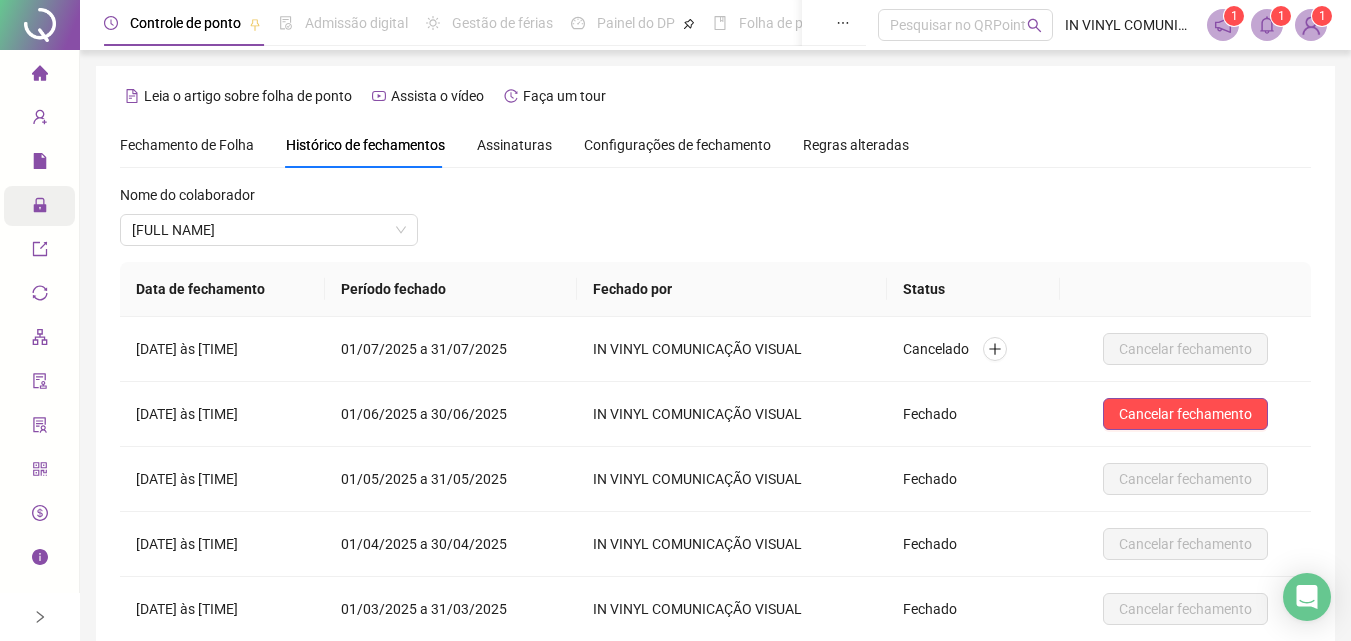 click on "Fechamento de Folha" at bounding box center [187, 145] 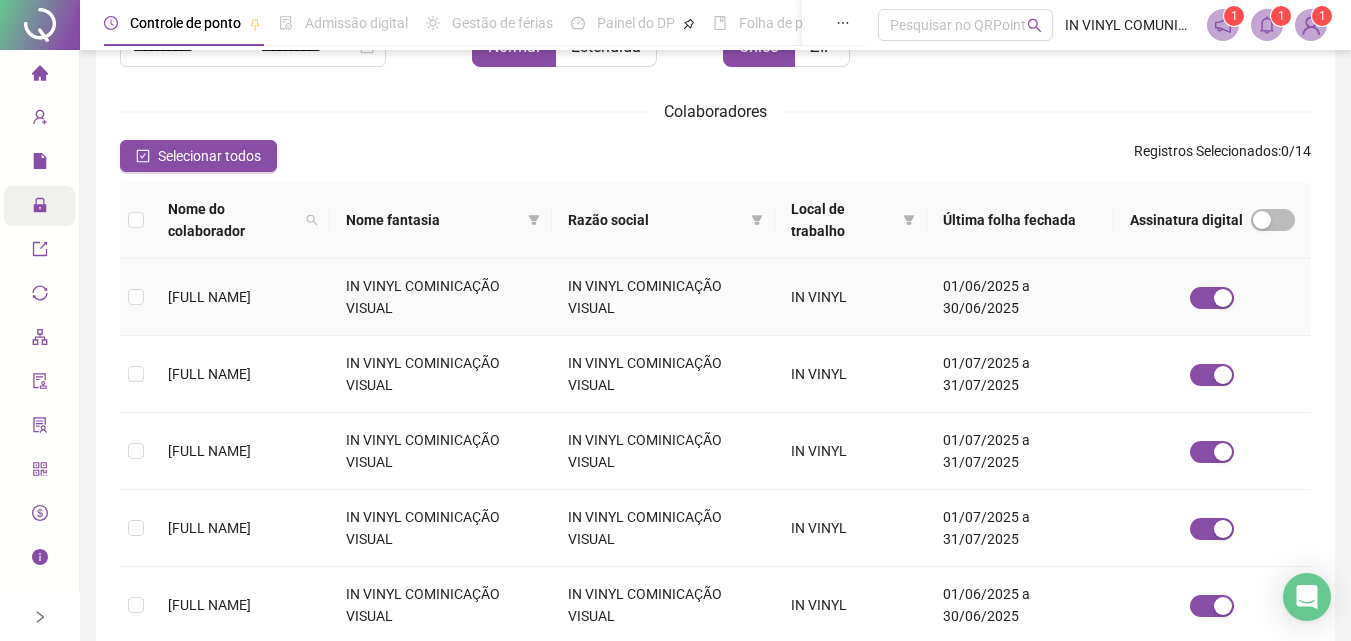 scroll, scrollTop: 289, scrollLeft: 0, axis: vertical 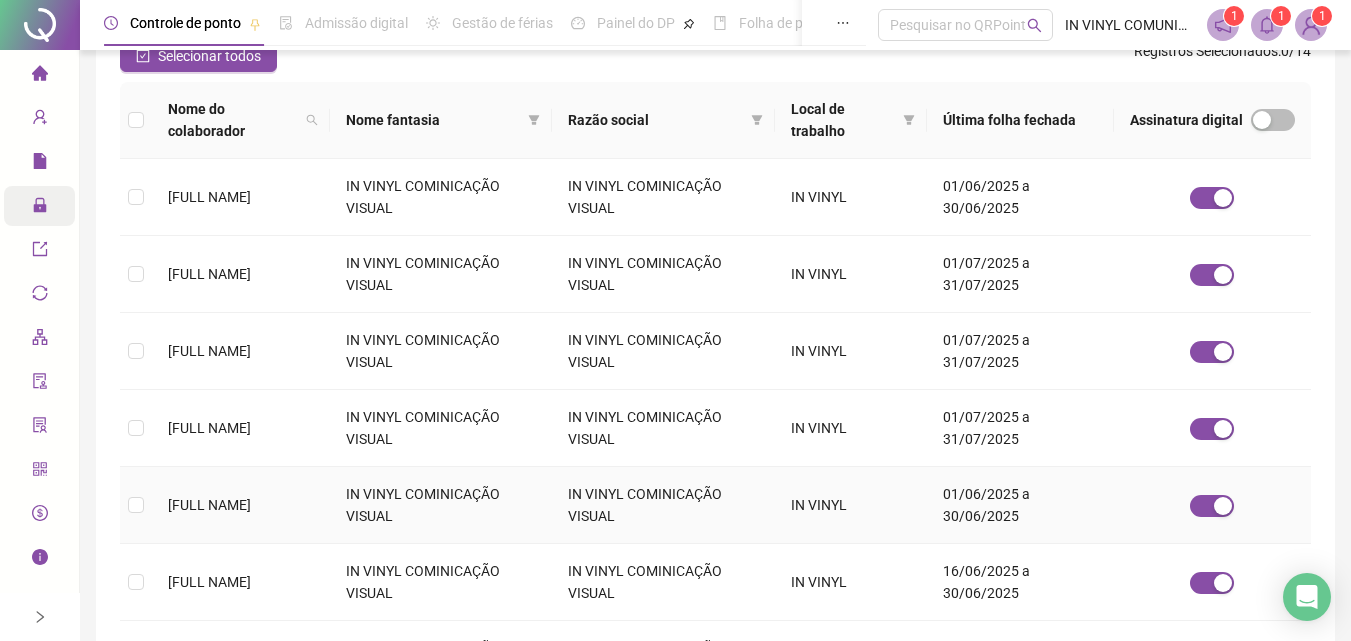 click at bounding box center [136, 505] 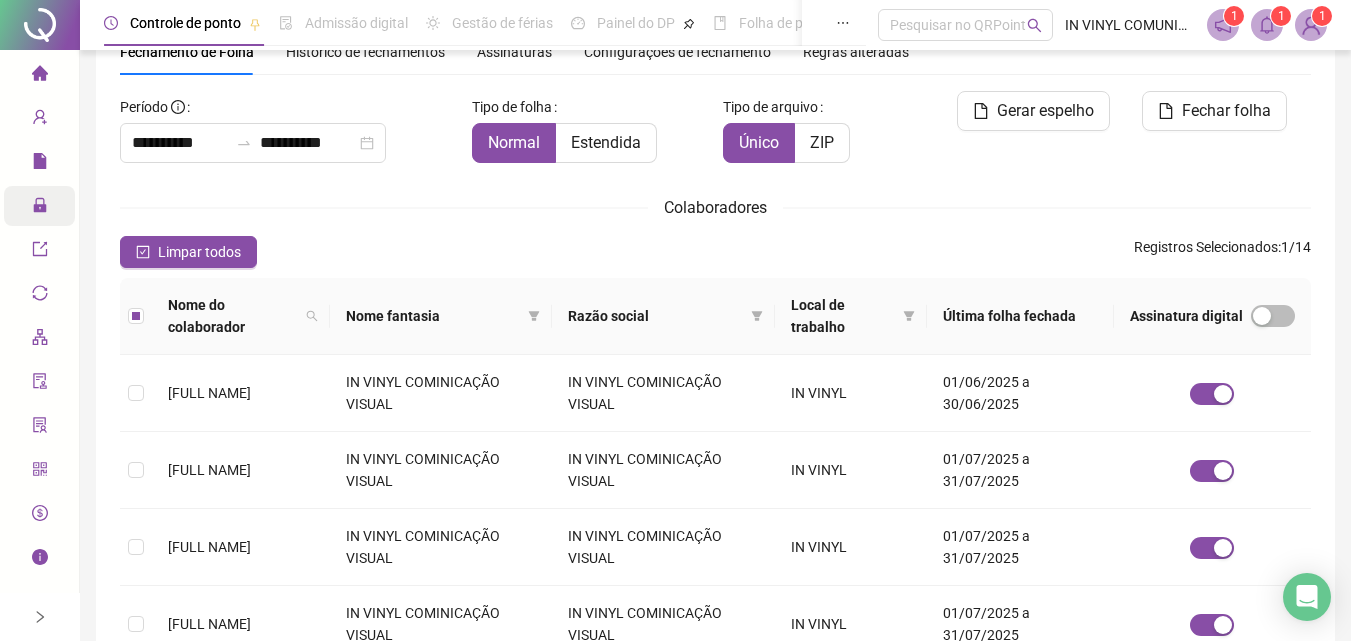 scroll, scrollTop: 89, scrollLeft: 0, axis: vertical 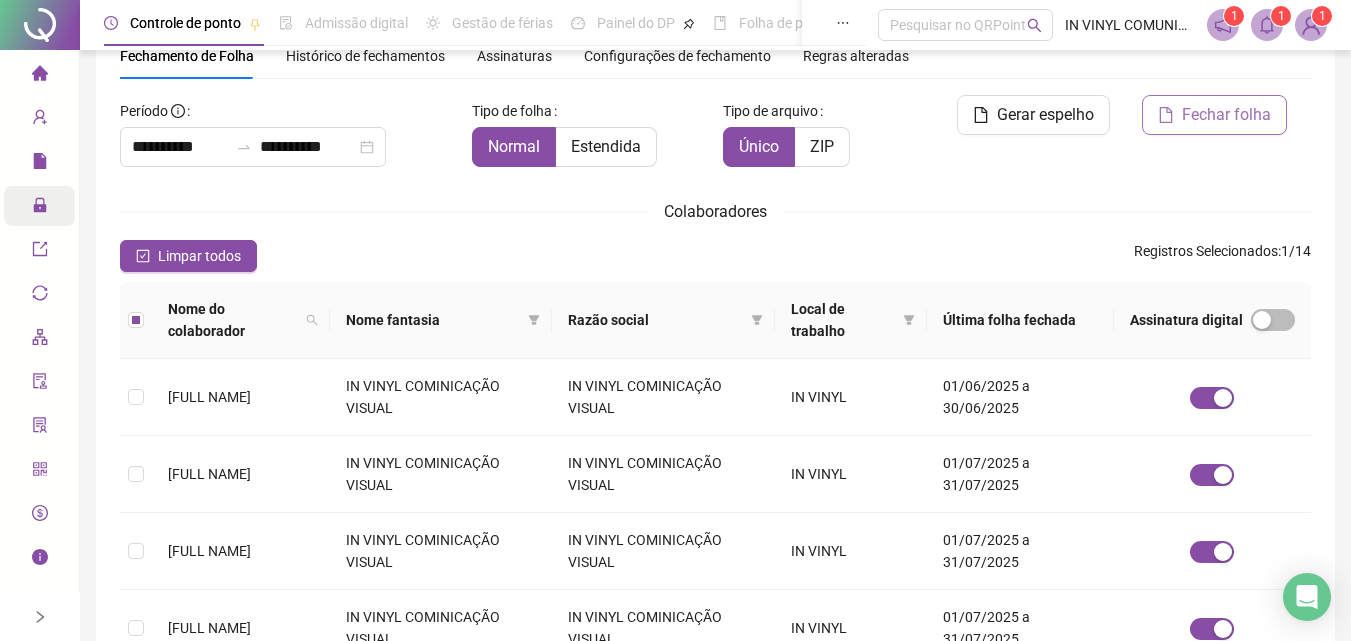 click on "Fechar folha" at bounding box center (1226, 115) 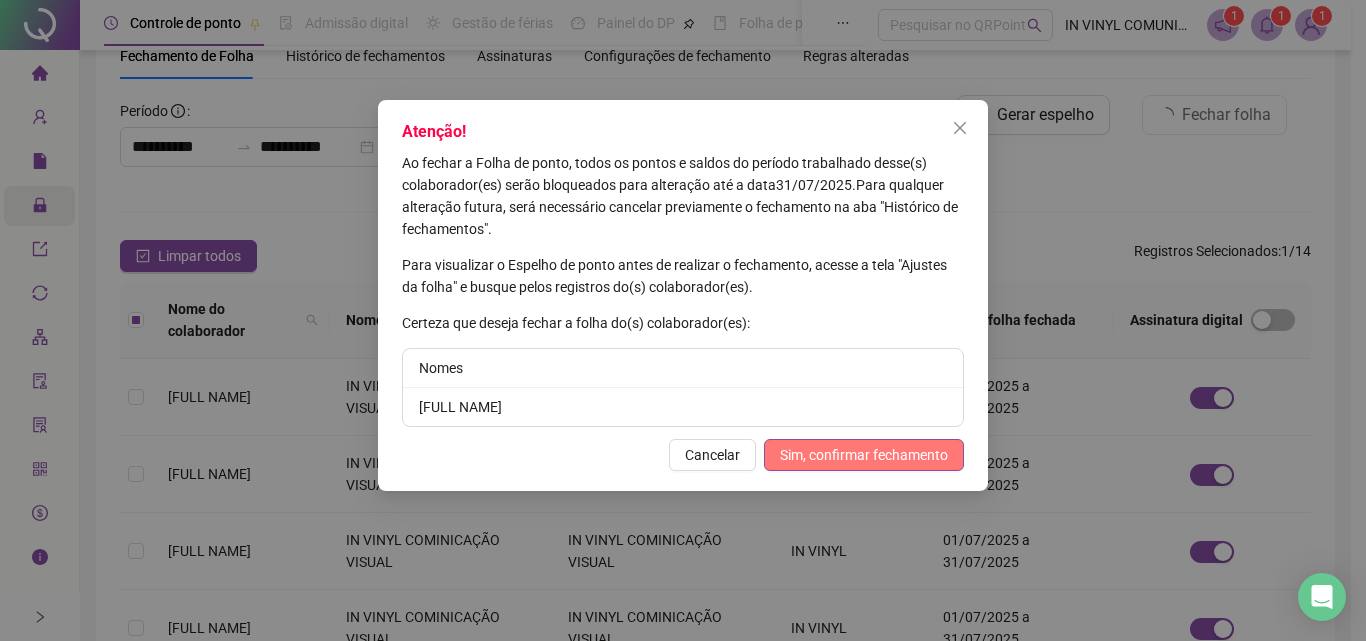 click on "Sim, confirmar fechamento" at bounding box center (864, 455) 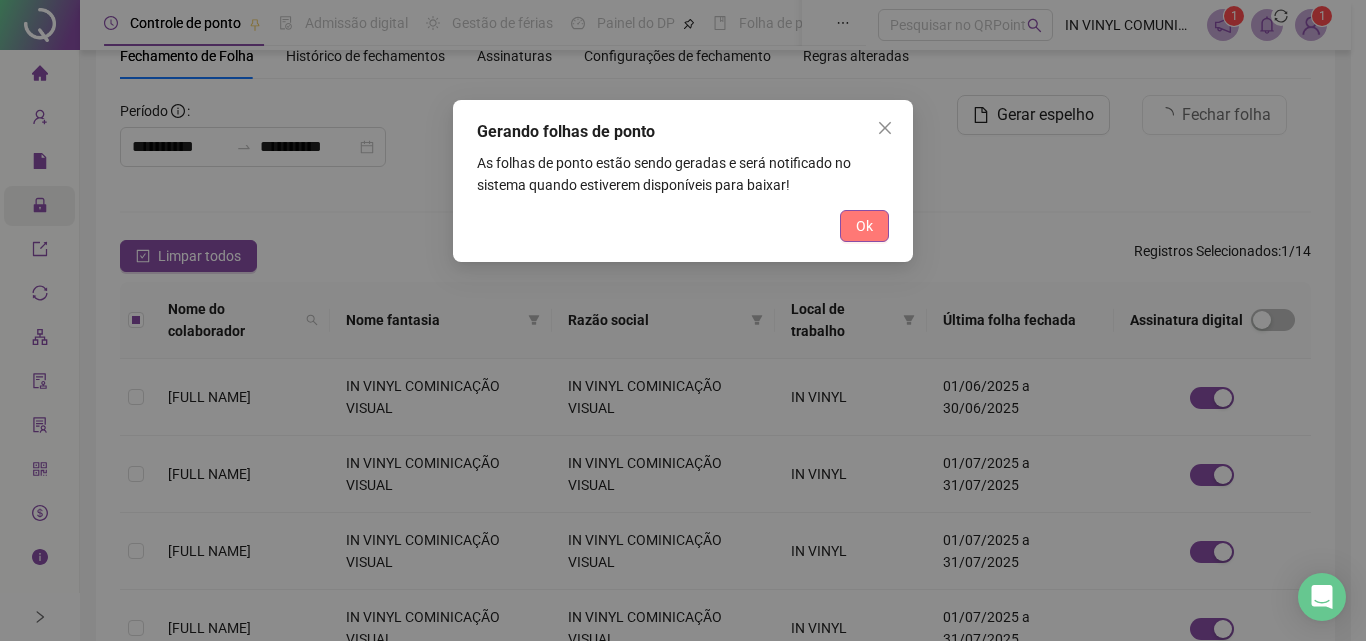 click on "Ok" at bounding box center (864, 226) 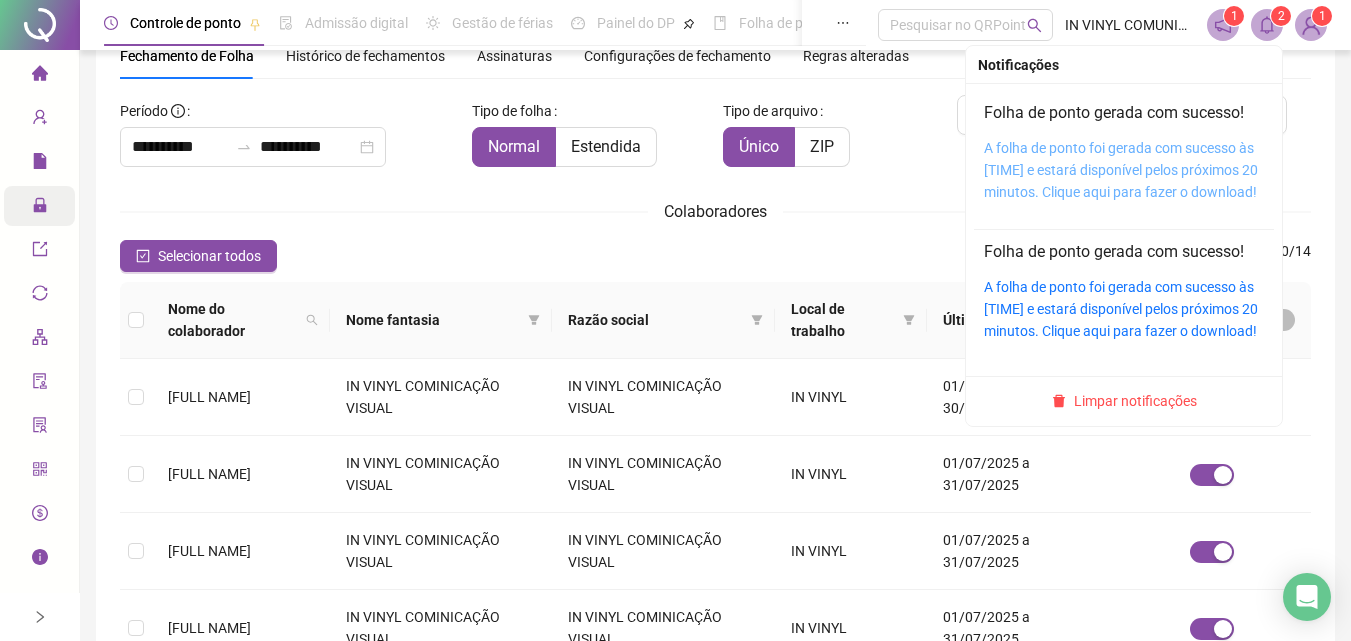 click on "A folha de ponto foi gerada com sucesso às 22:18:46 e estará disponível pelos próximos 20 minutos.
Clique aqui para fazer o download!" at bounding box center [1121, 170] 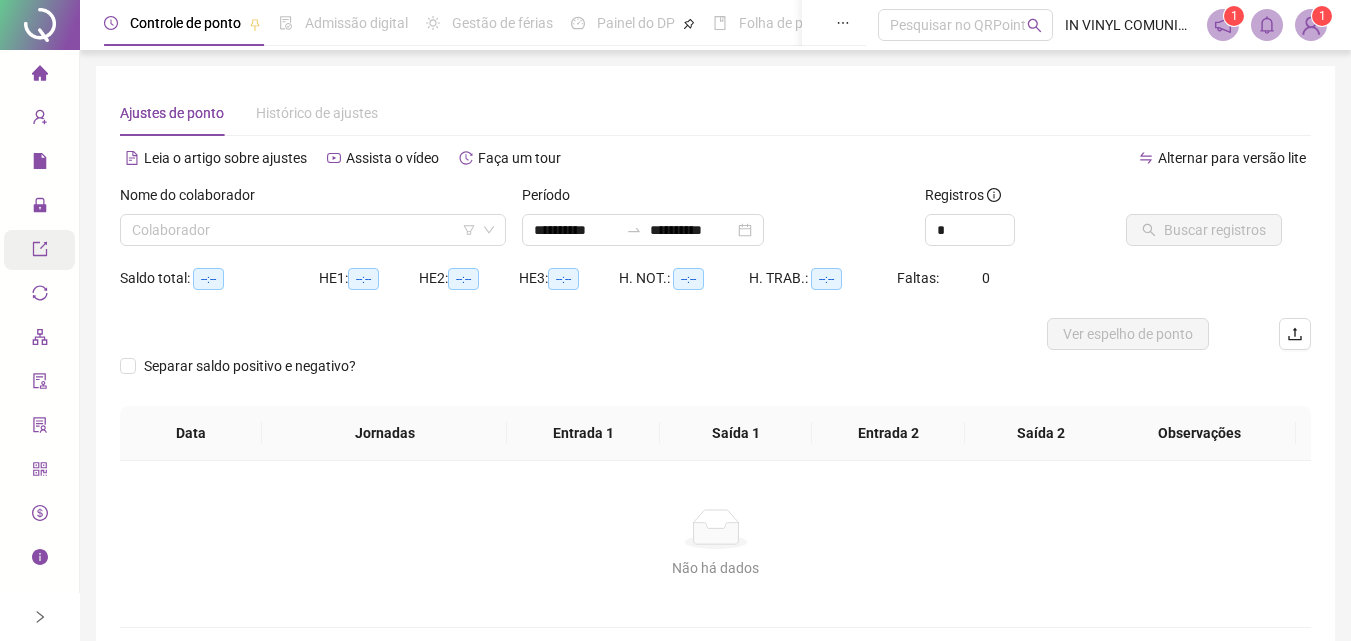 scroll, scrollTop: 0, scrollLeft: 0, axis: both 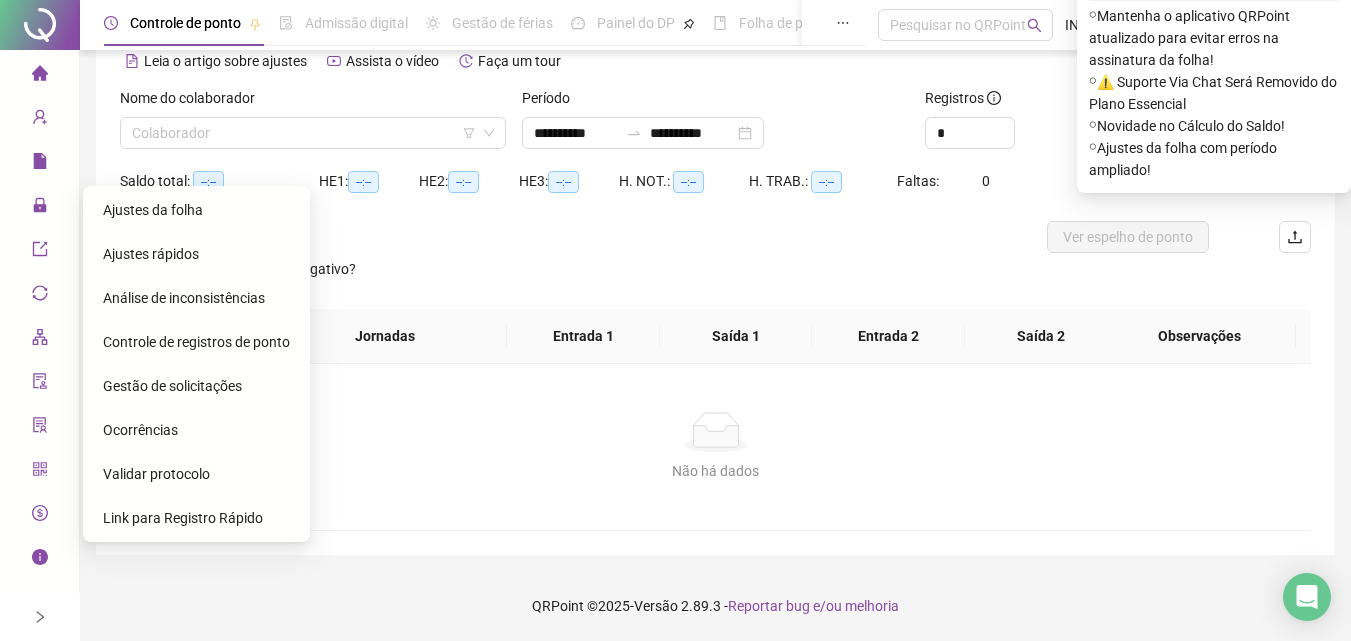 click on "Gestão de solicitações" at bounding box center (172, 386) 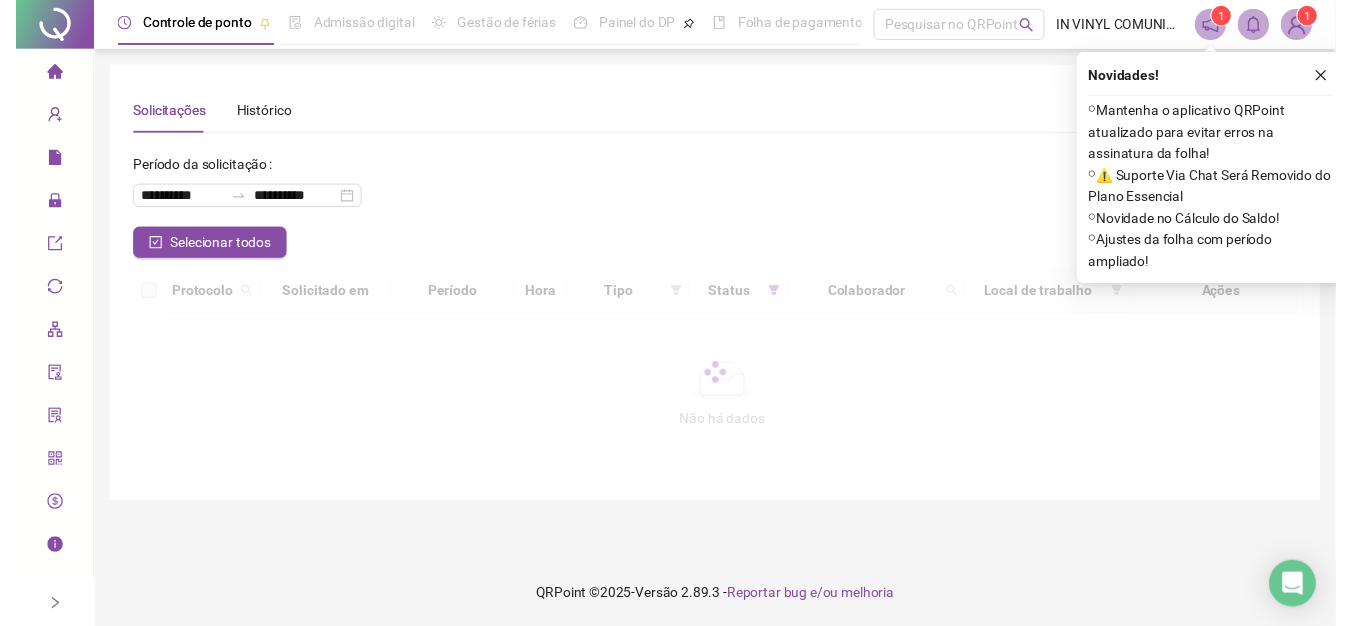 scroll, scrollTop: 0, scrollLeft: 0, axis: both 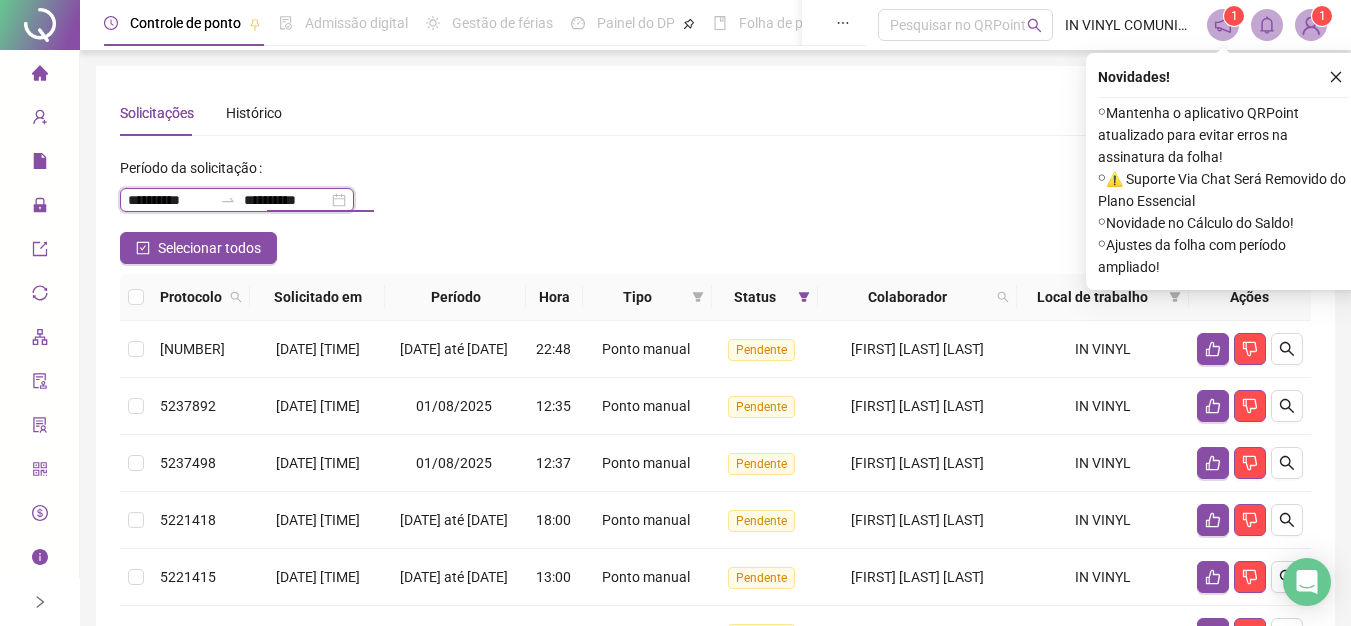 click on "**********" at bounding box center [286, 200] 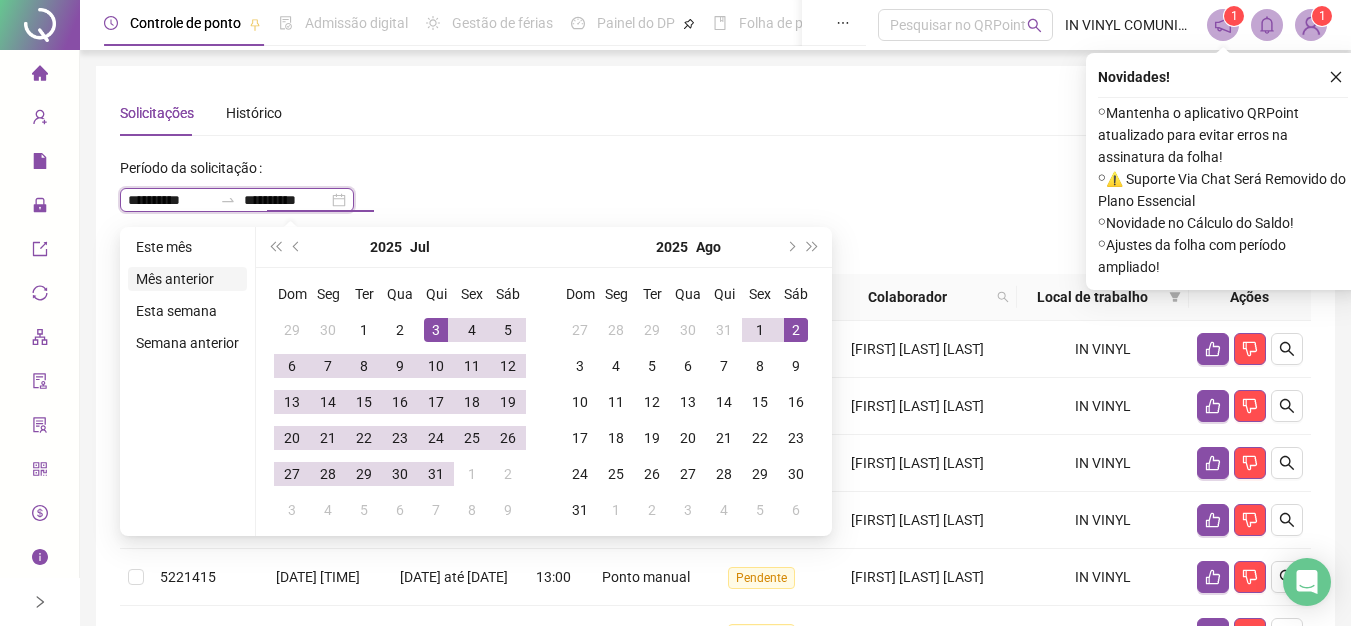 type on "**********" 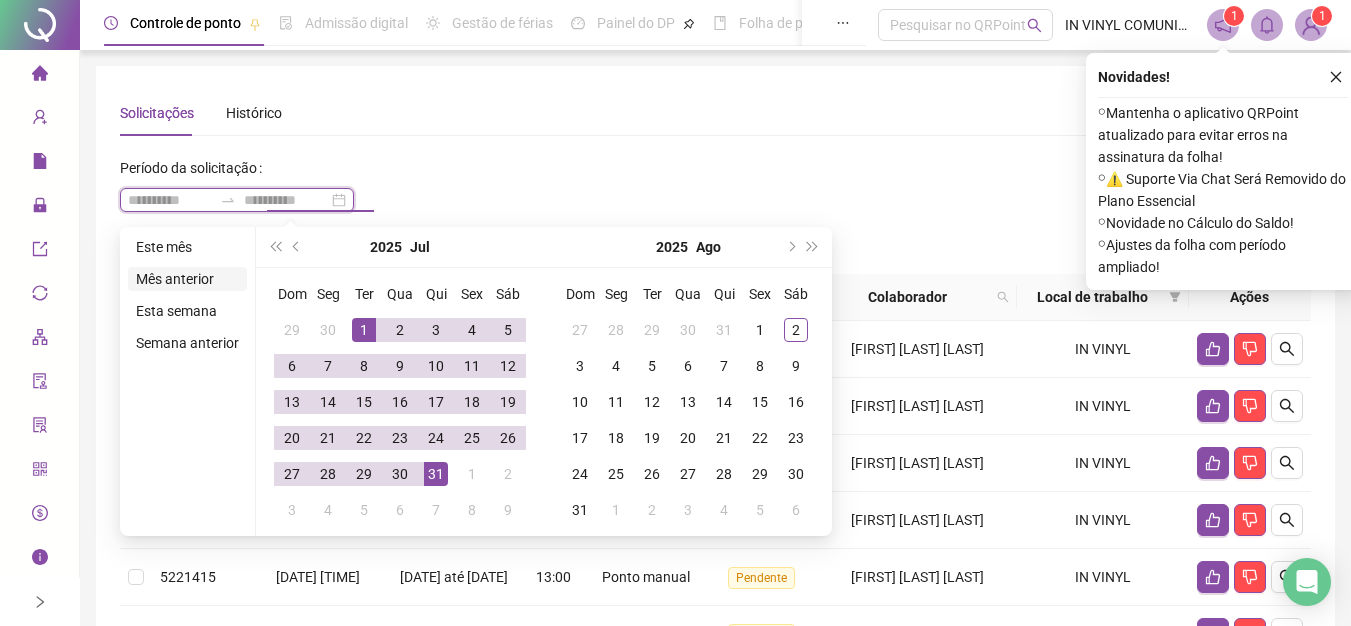 type on "**********" 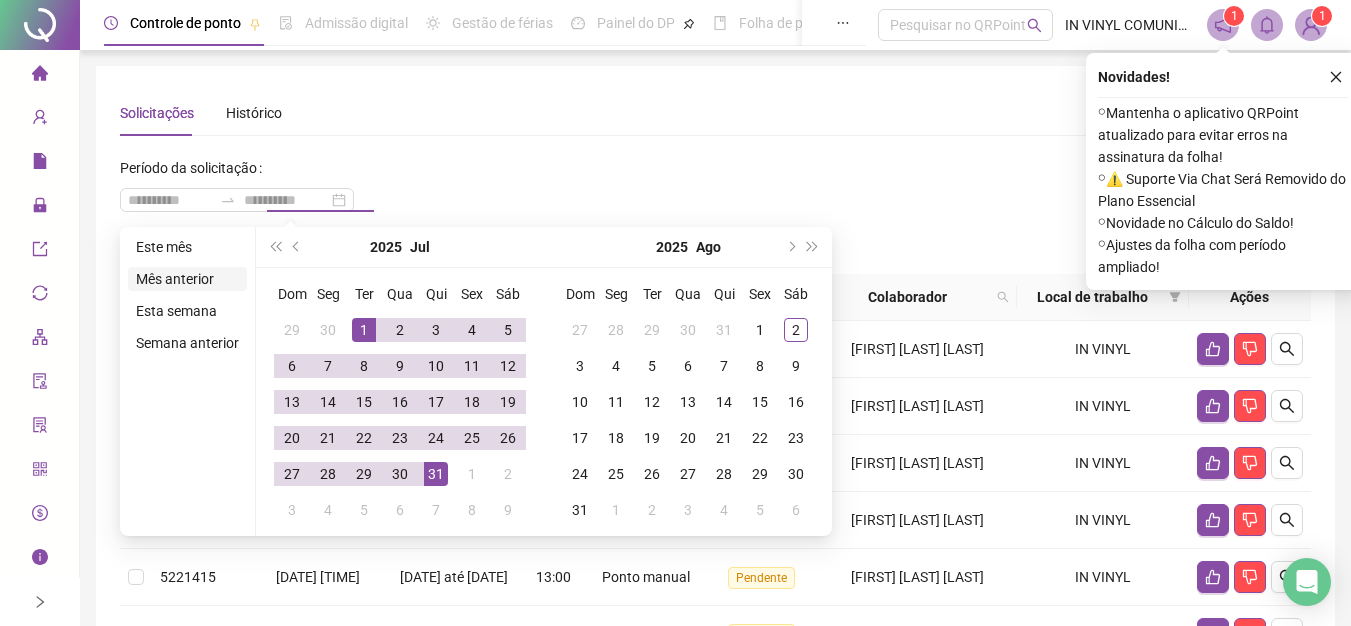 click on "Mês anterior" at bounding box center (187, 279) 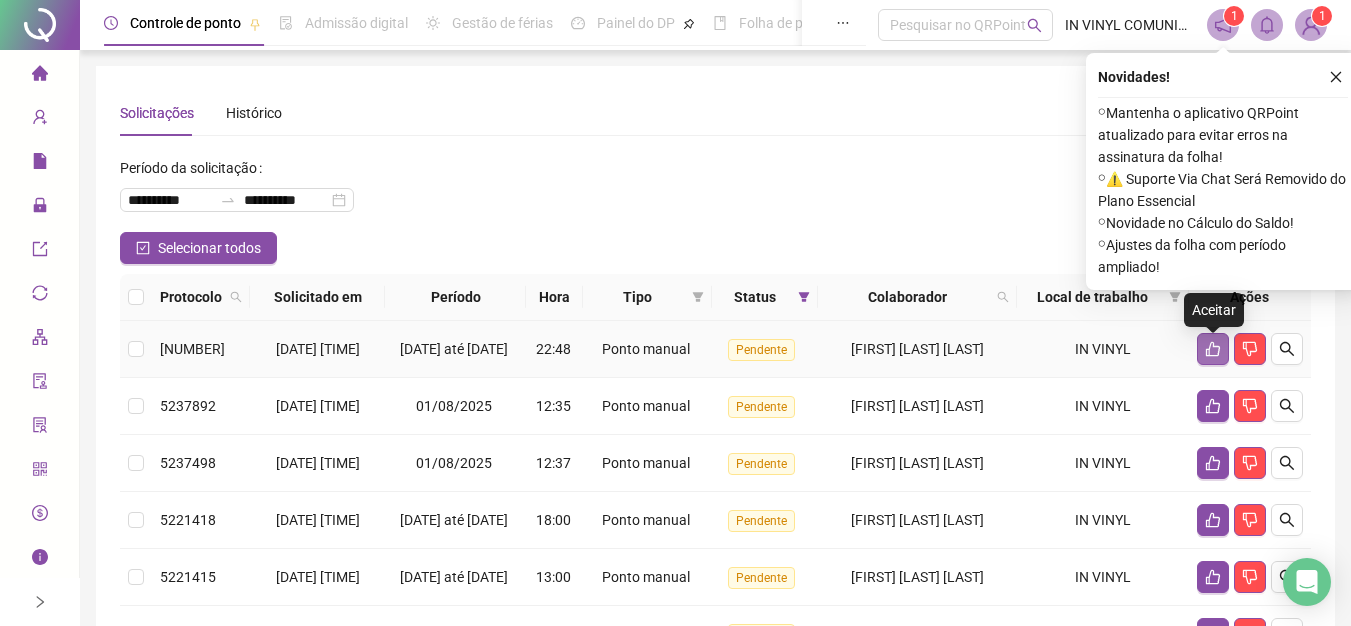 click 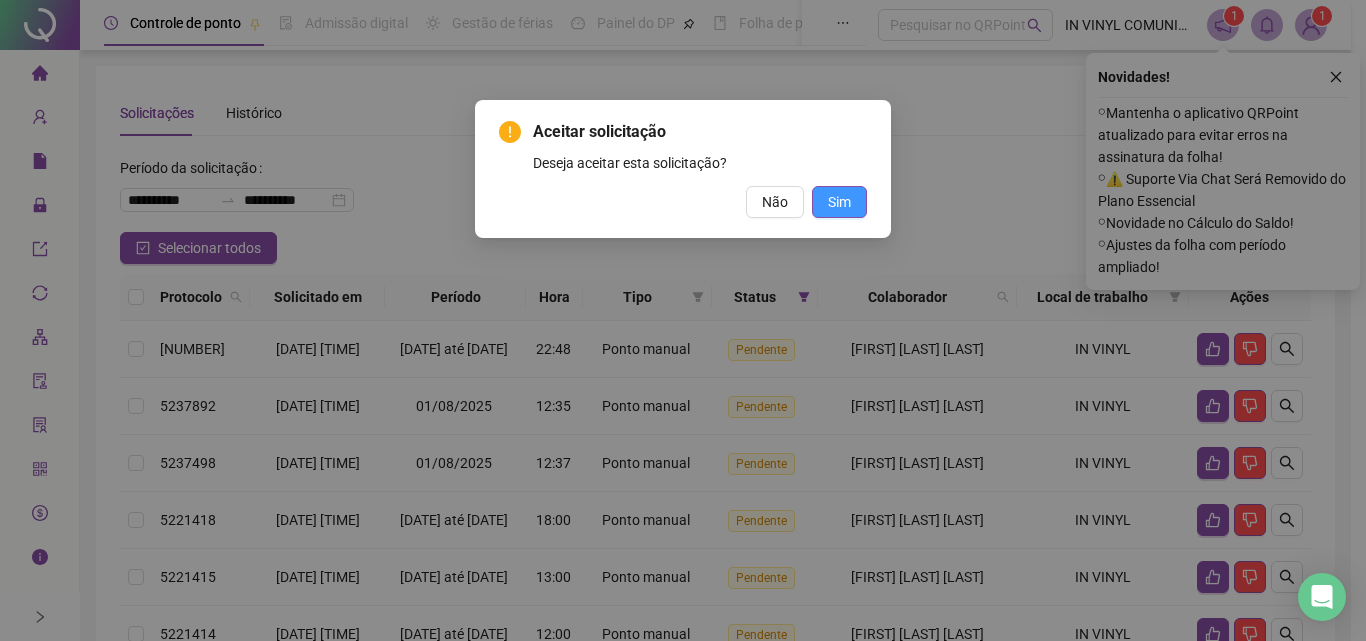 click on "Sim" at bounding box center (839, 202) 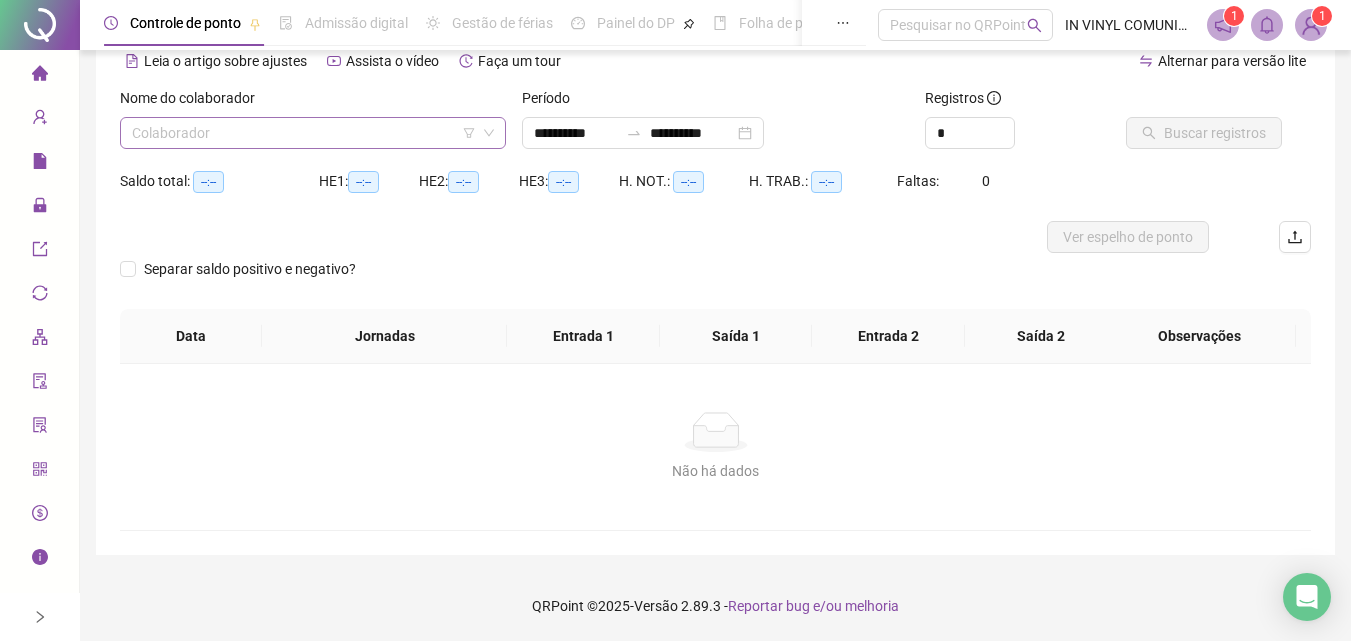 scroll, scrollTop: 97, scrollLeft: 0, axis: vertical 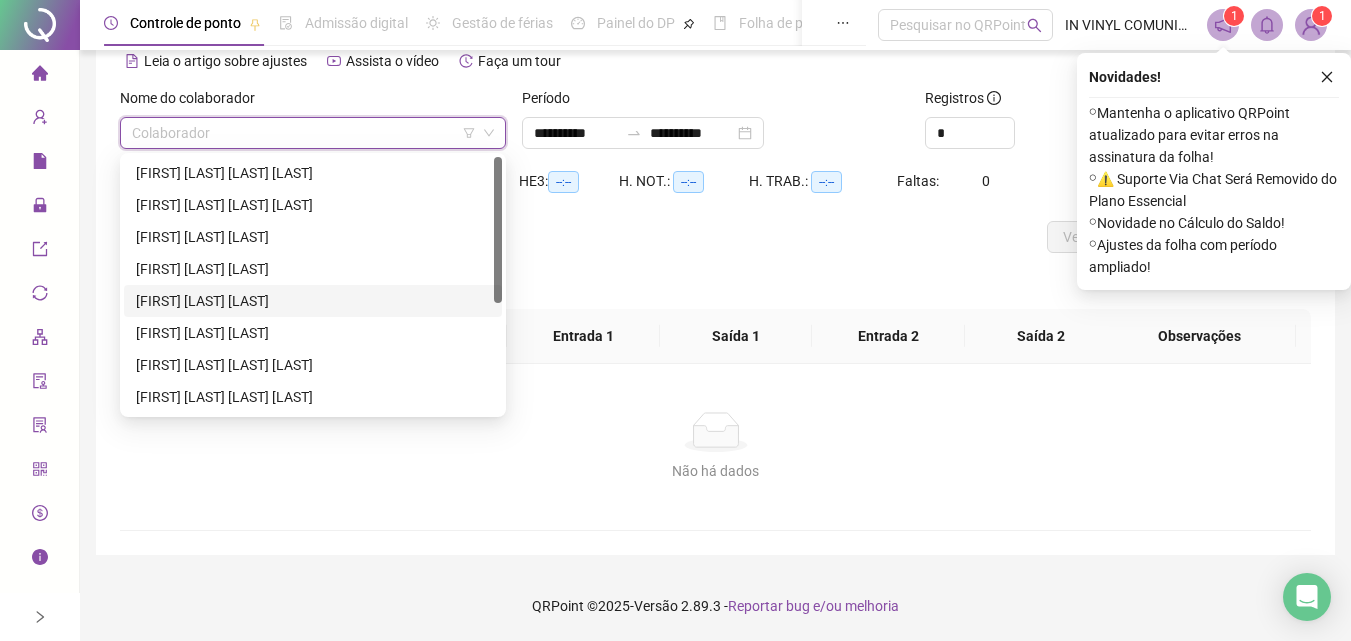 click on "[FIRST] [LAST] [LAST]" at bounding box center [313, 301] 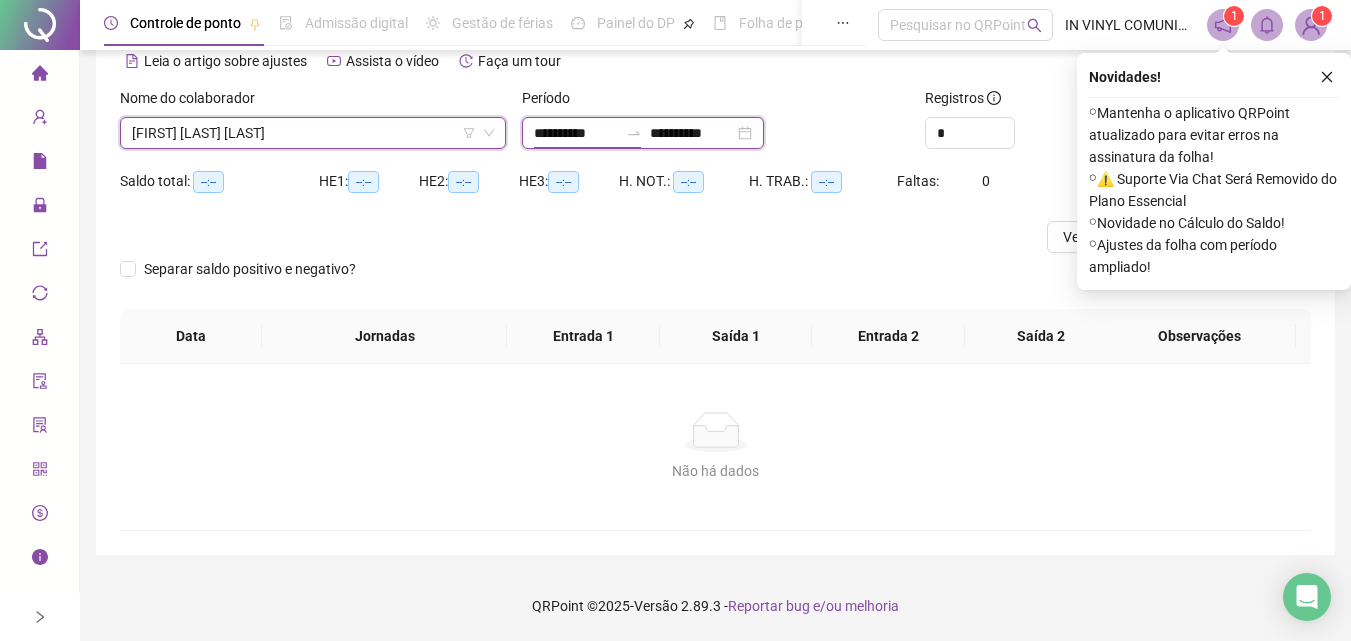 click on "**********" at bounding box center (576, 133) 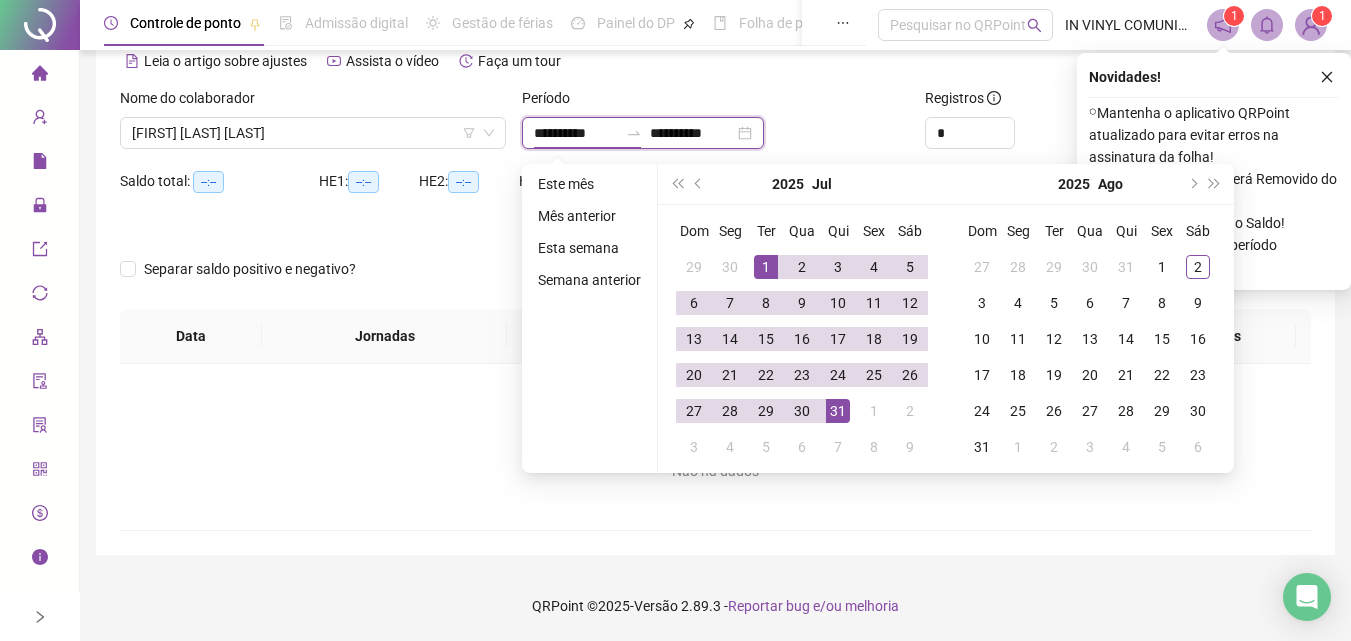 type on "**********" 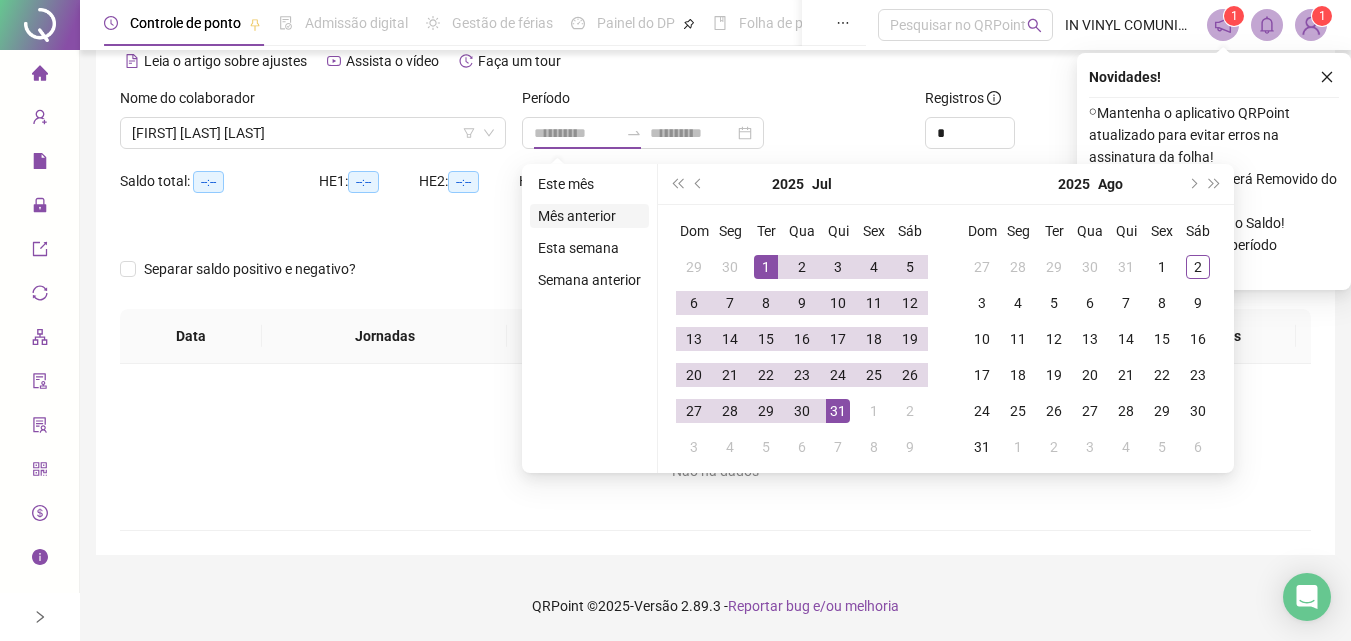 click on "Mês anterior" at bounding box center (589, 216) 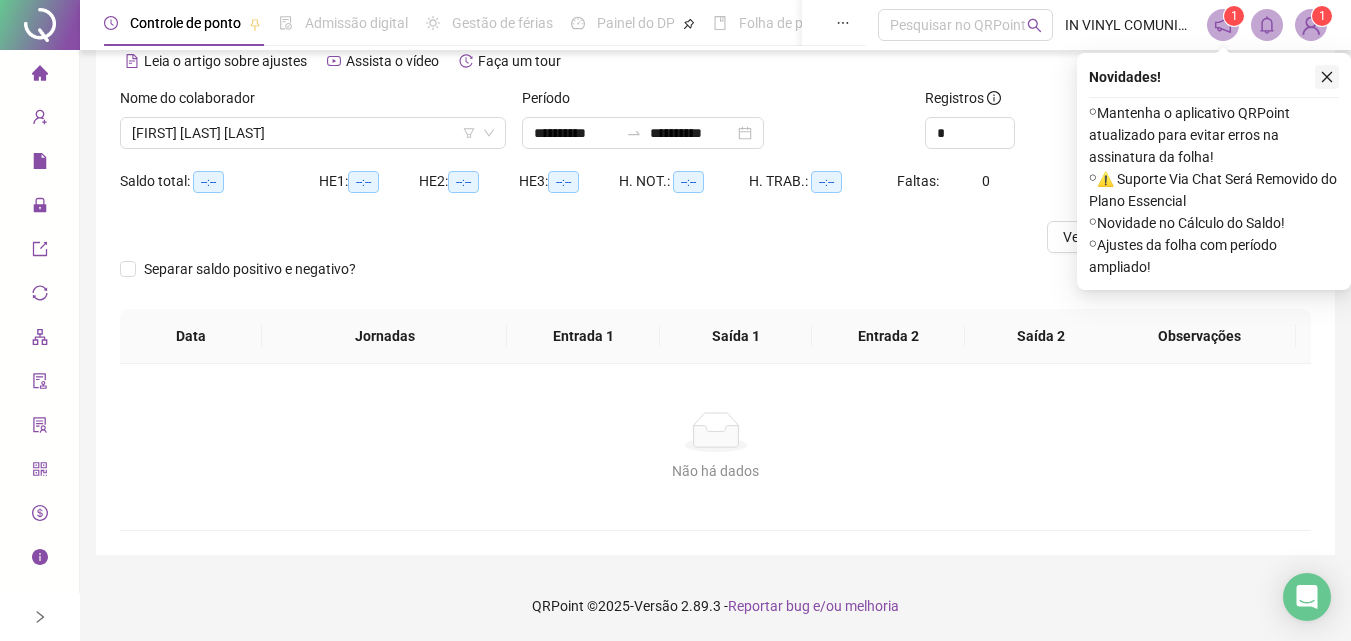 click 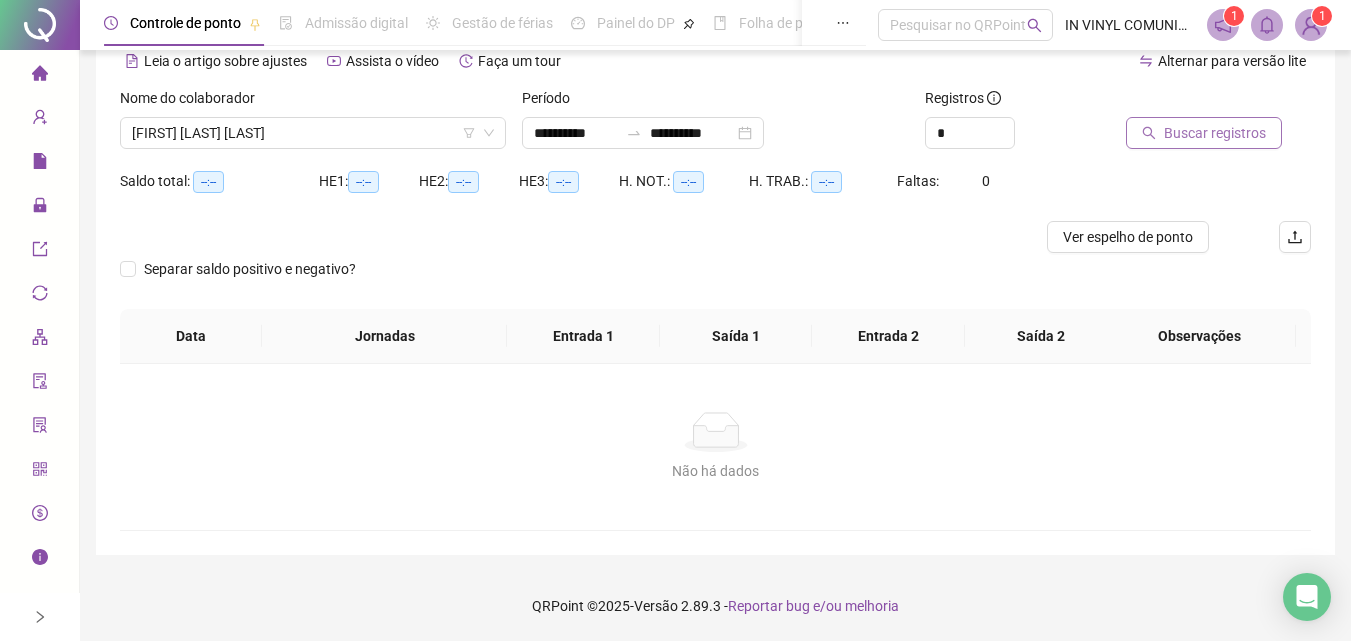 click on "Buscar registros" at bounding box center [1215, 133] 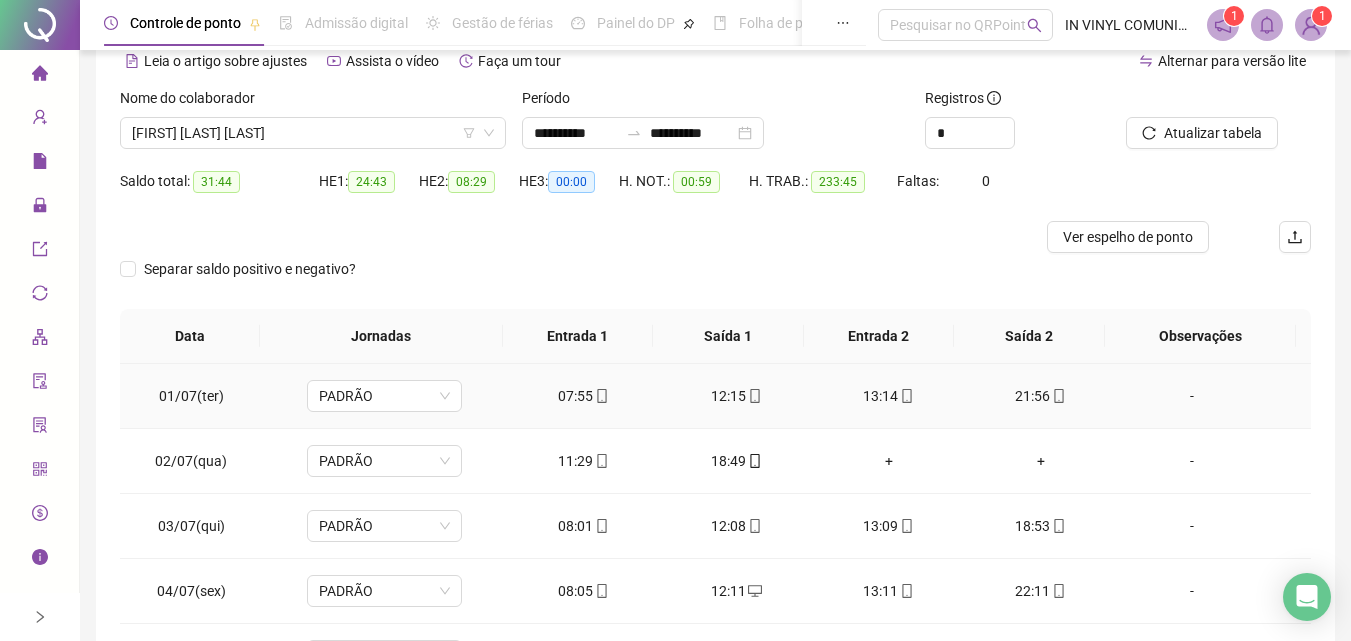 scroll, scrollTop: 100, scrollLeft: 0, axis: vertical 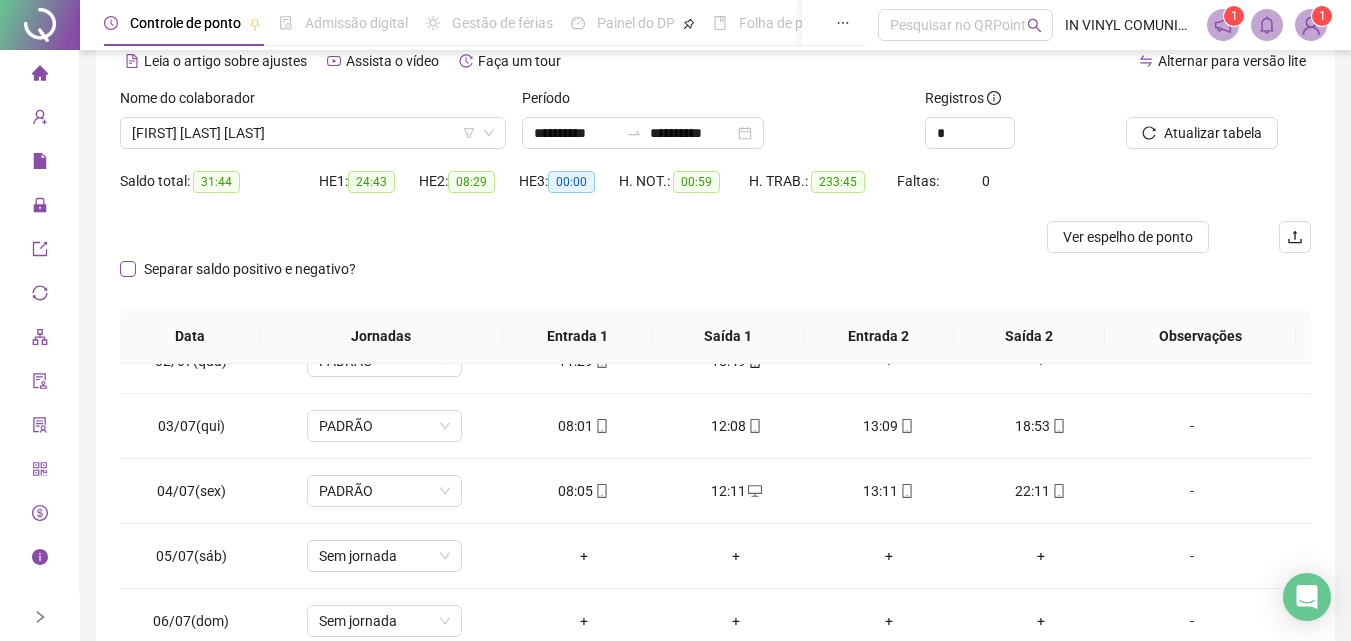 click on "Separar saldo positivo e negativo?" at bounding box center (250, 269) 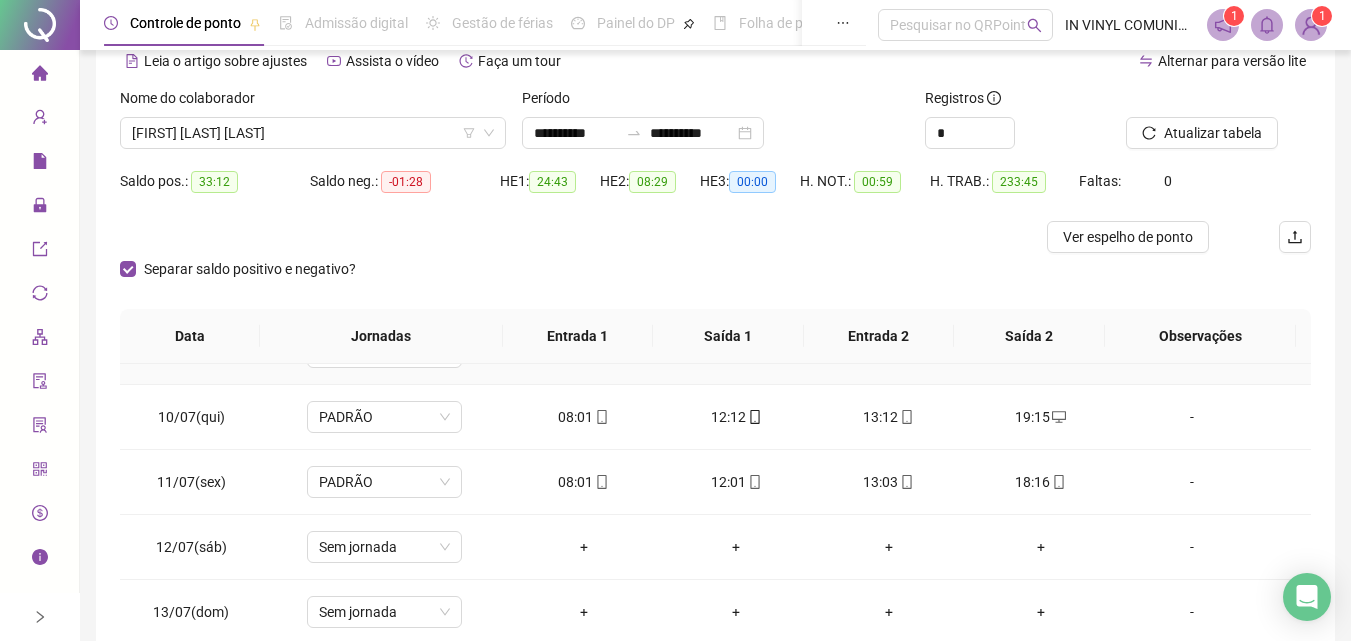 scroll, scrollTop: 600, scrollLeft: 0, axis: vertical 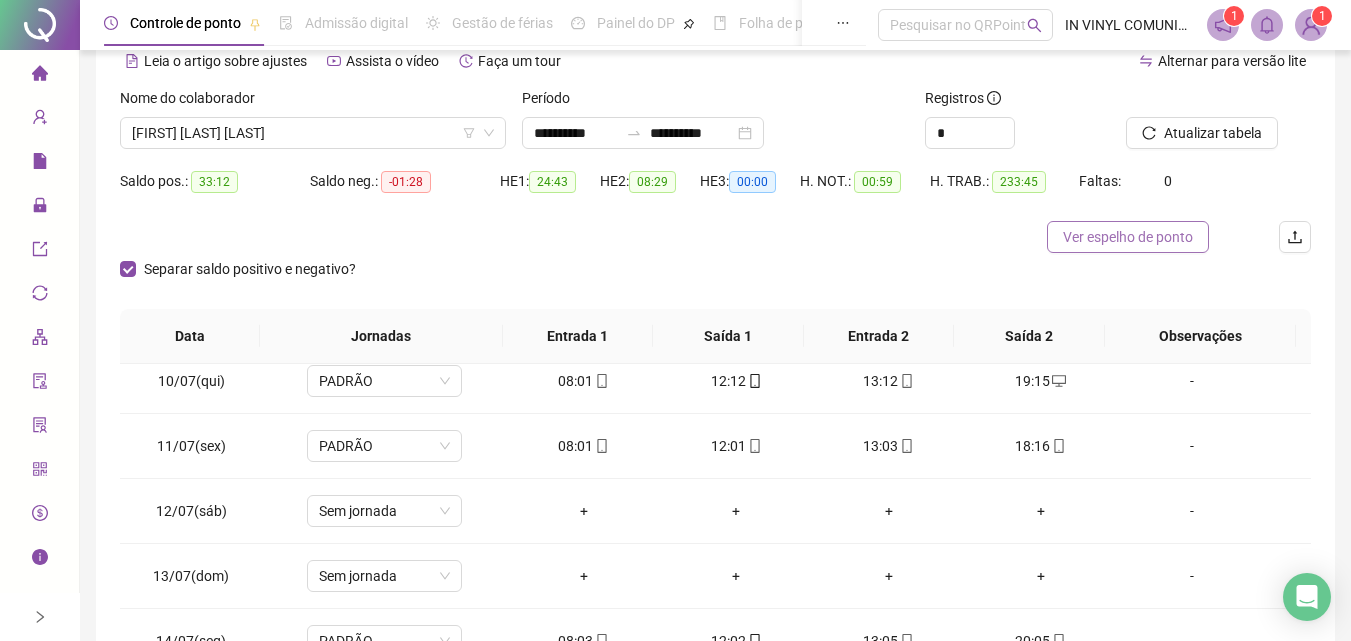 click on "Ver espelho de ponto" at bounding box center [1128, 237] 